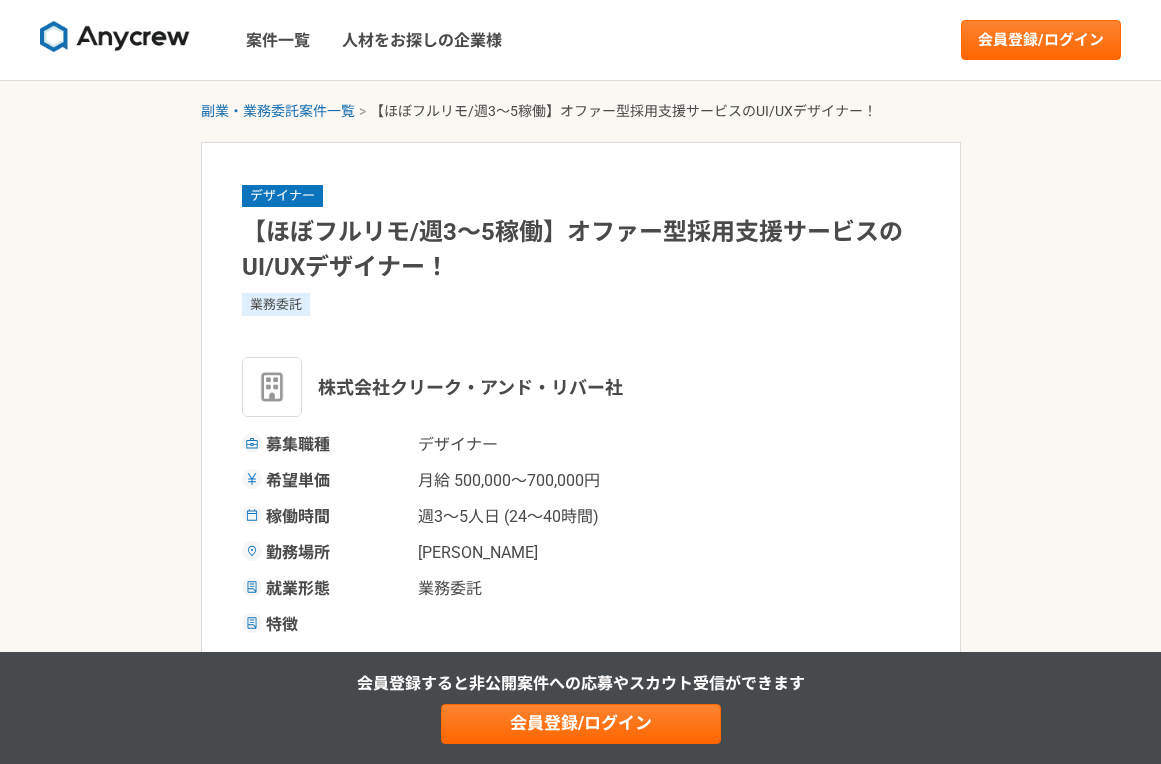 scroll, scrollTop: 0, scrollLeft: 0, axis: both 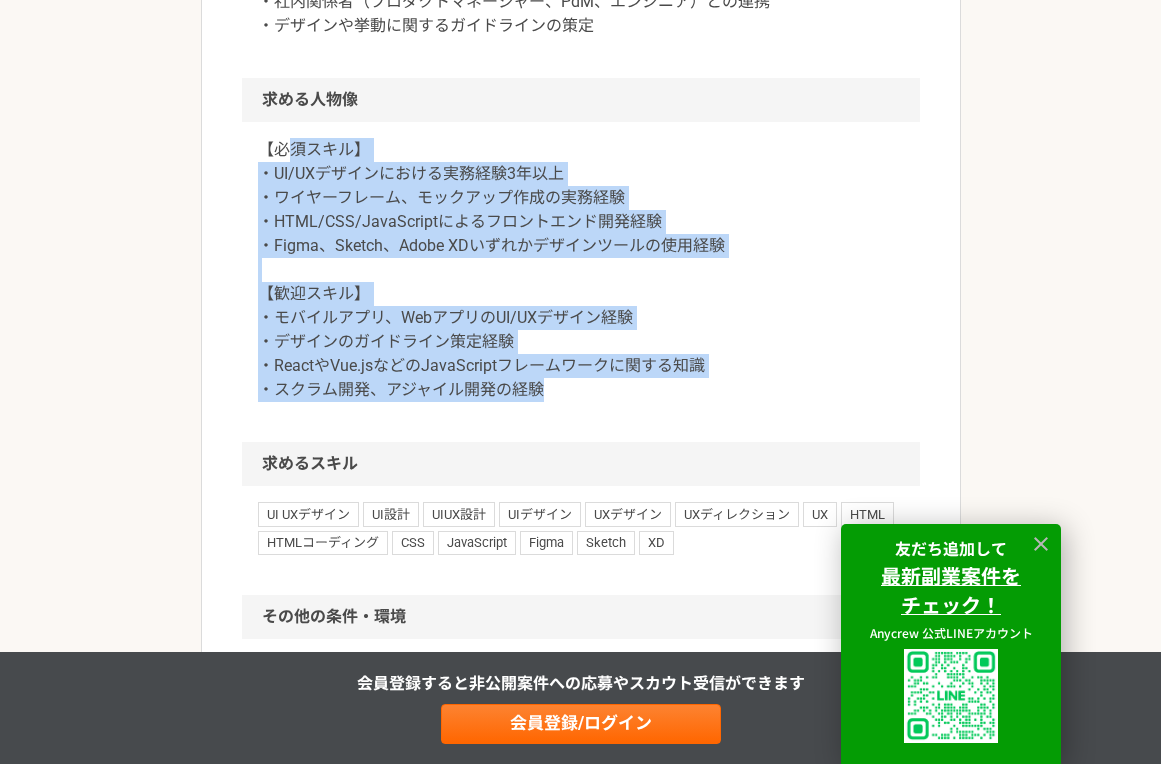 drag, startPoint x: 548, startPoint y: 393, endPoint x: 297, endPoint y: 148, distance: 350.7506 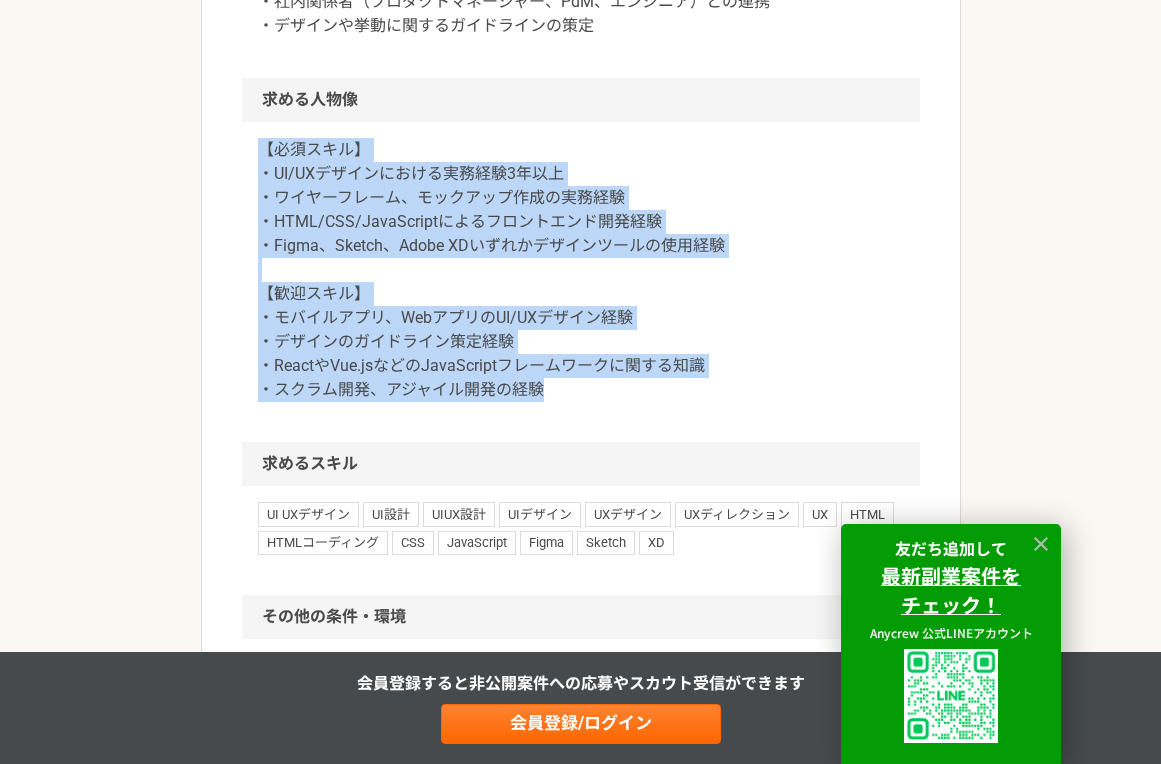 drag, startPoint x: 272, startPoint y: 135, endPoint x: 567, endPoint y: 425, distance: 413.67258 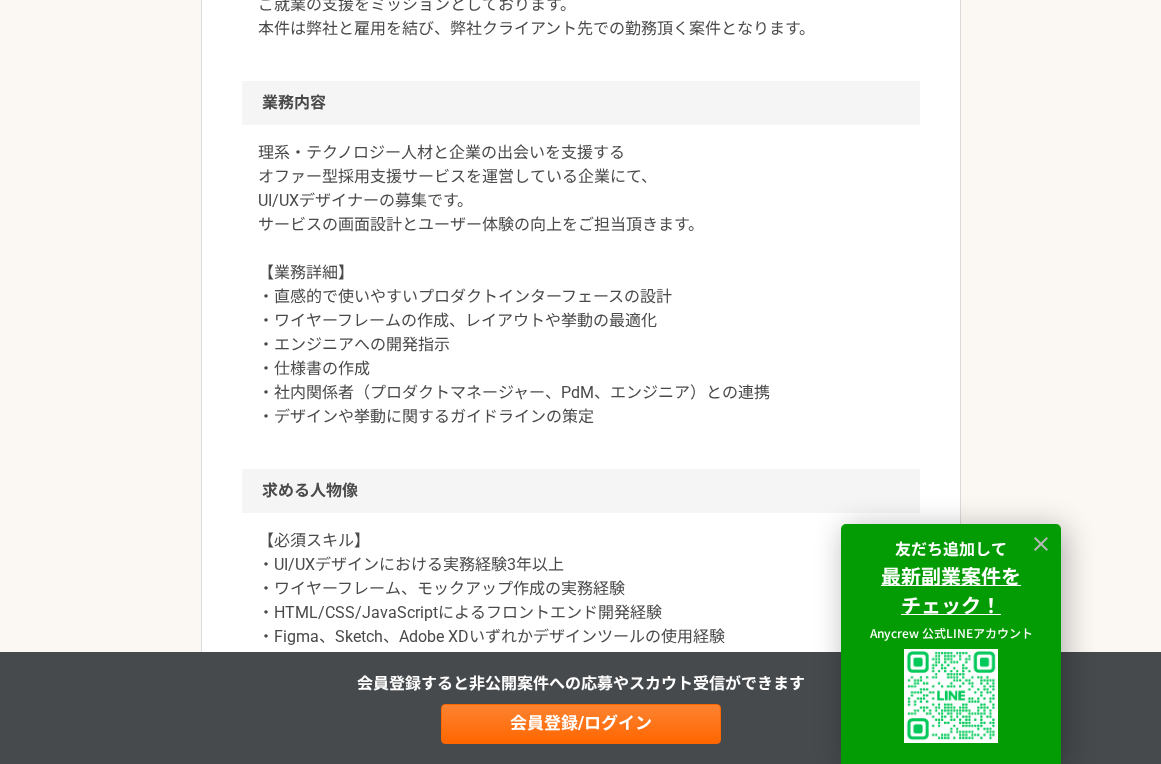 scroll, scrollTop: 0, scrollLeft: 0, axis: both 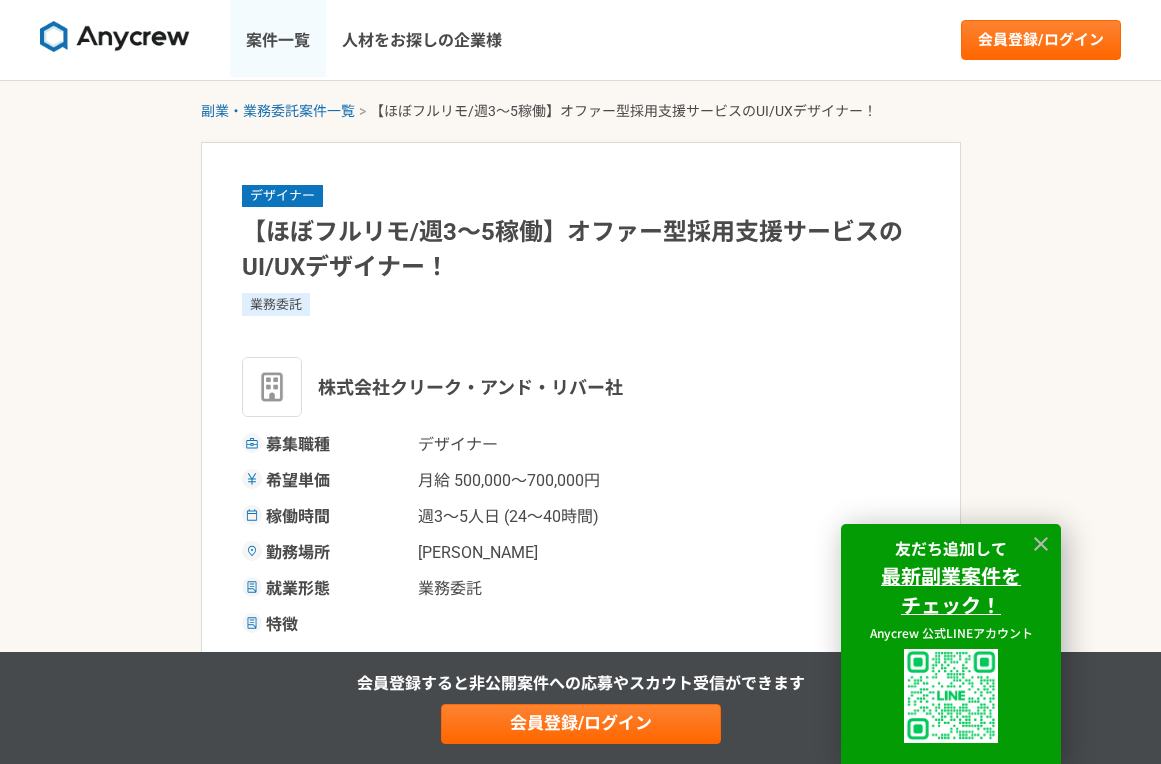click on "案件一覧" at bounding box center (278, 40) 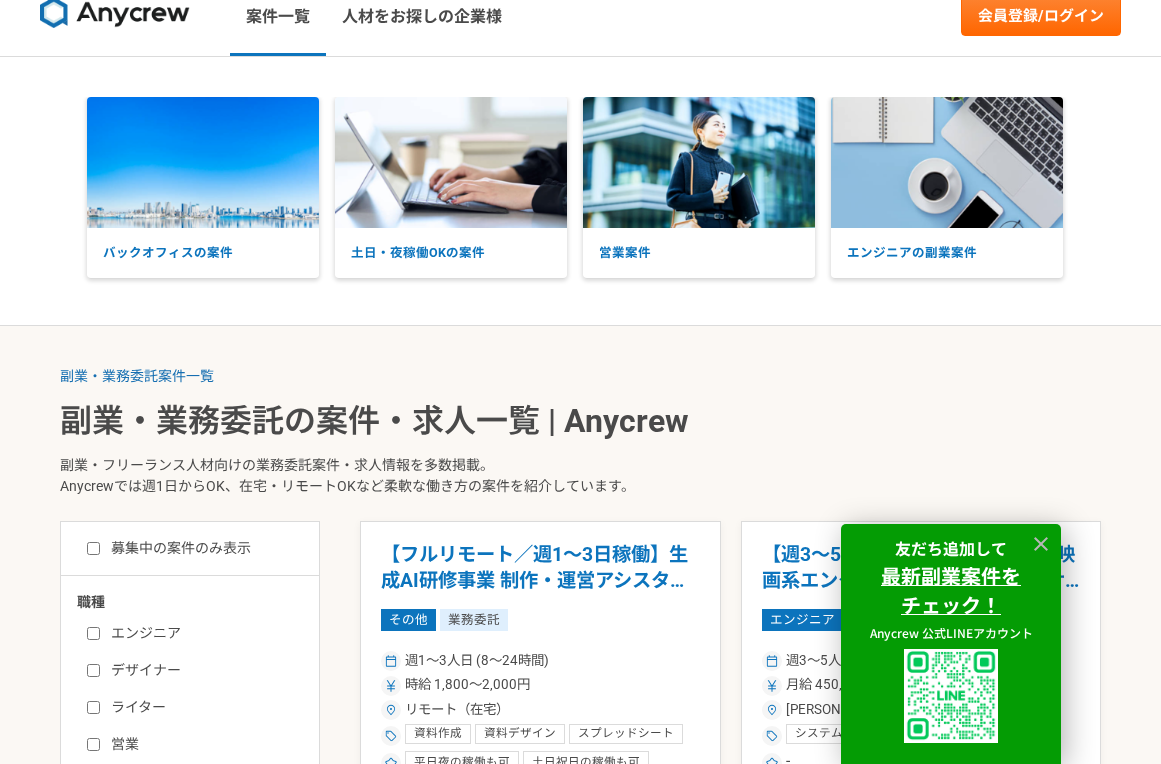 scroll, scrollTop: 0, scrollLeft: 0, axis: both 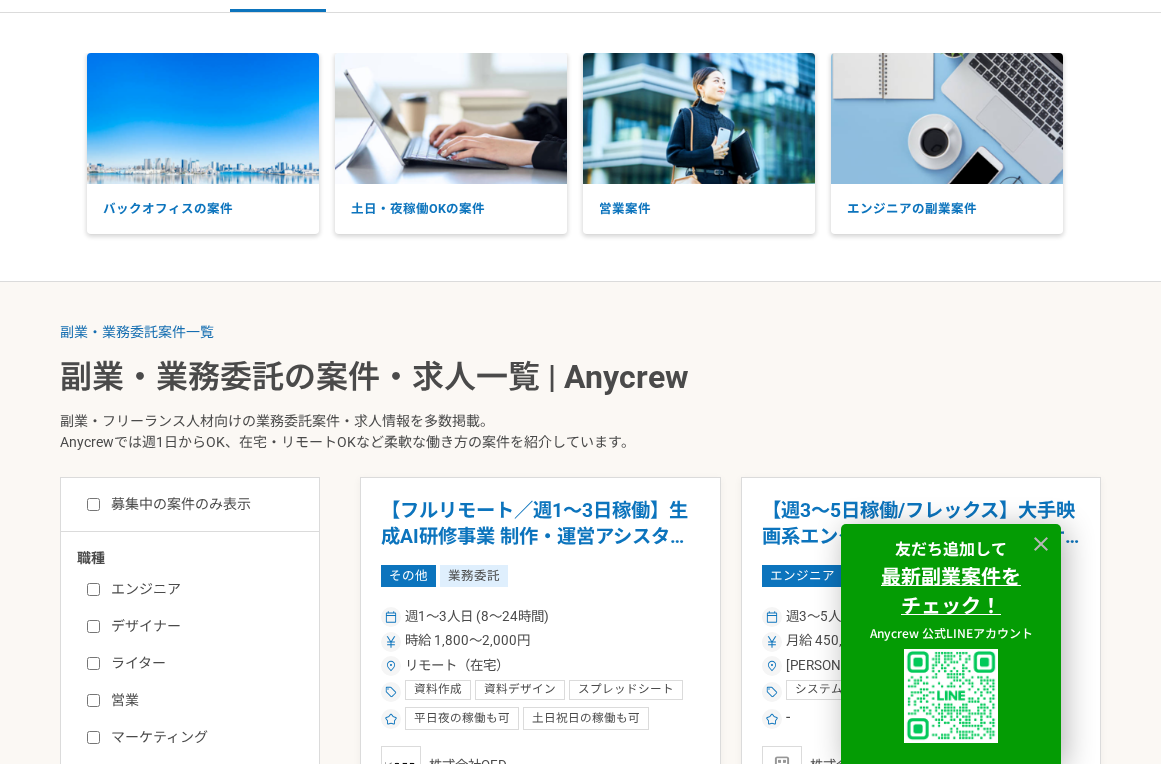 click on "デザイナー" at bounding box center (202, 626) 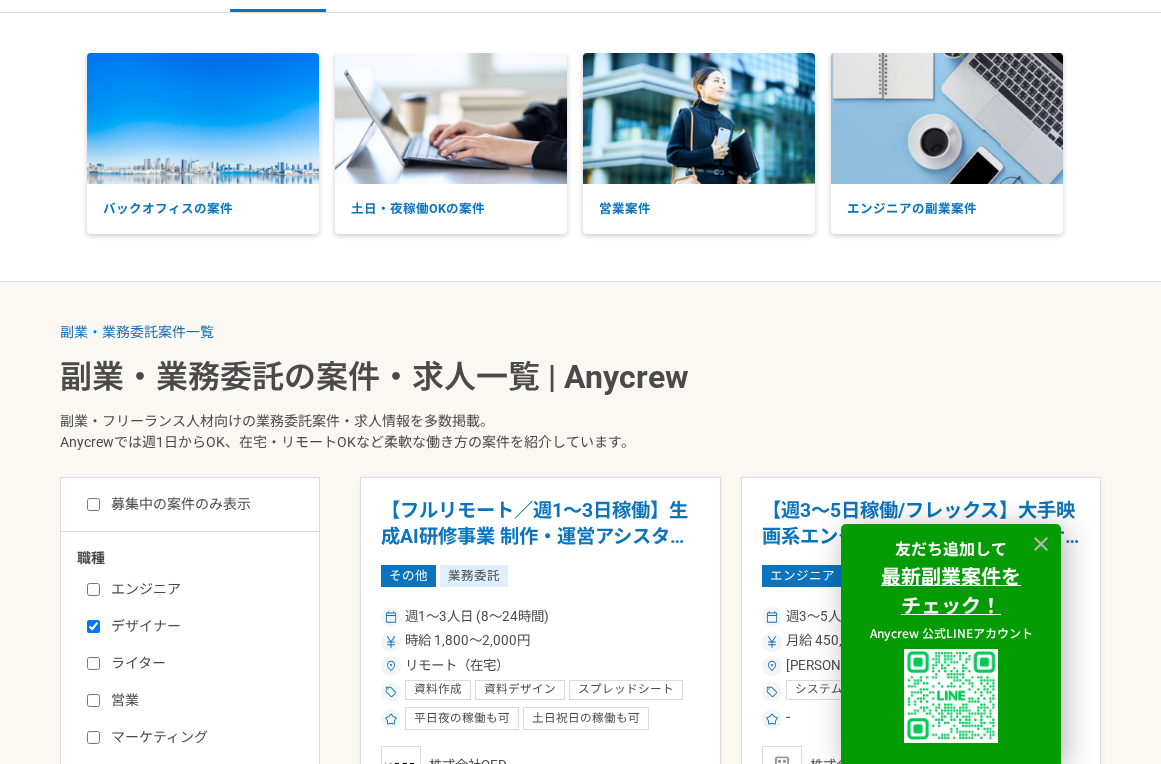 checkbox on "true" 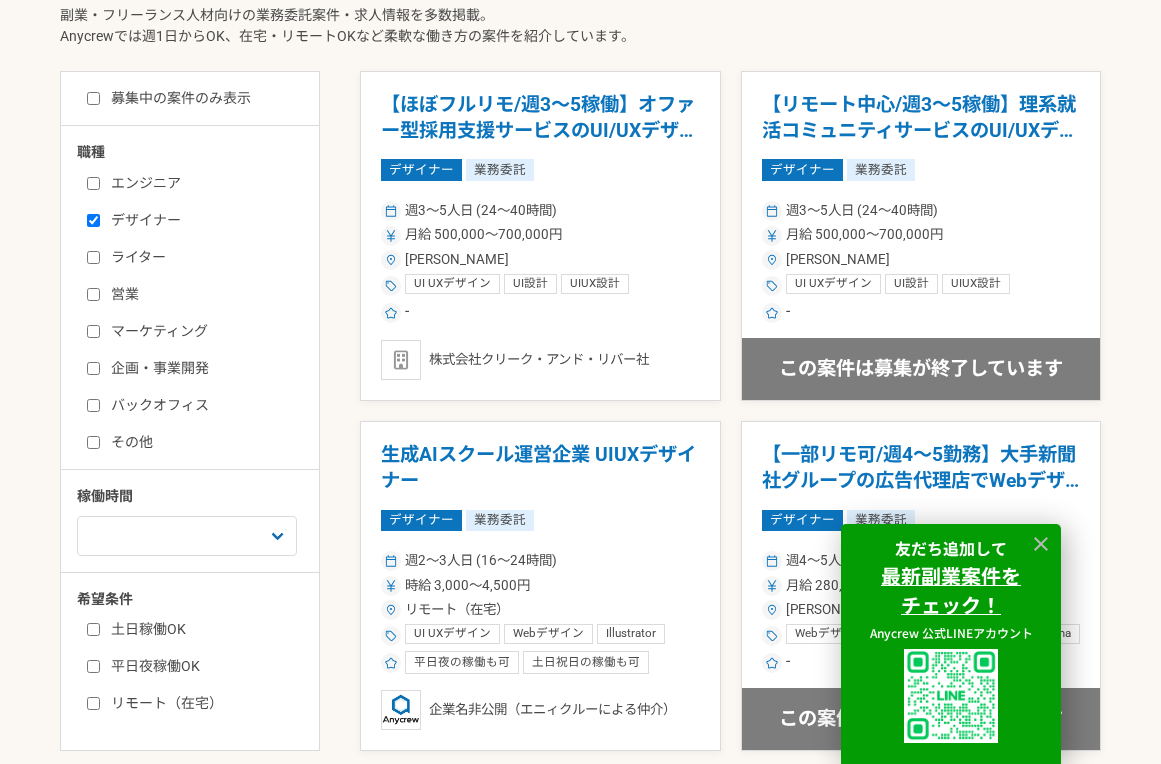 scroll, scrollTop: 495, scrollLeft: 0, axis: vertical 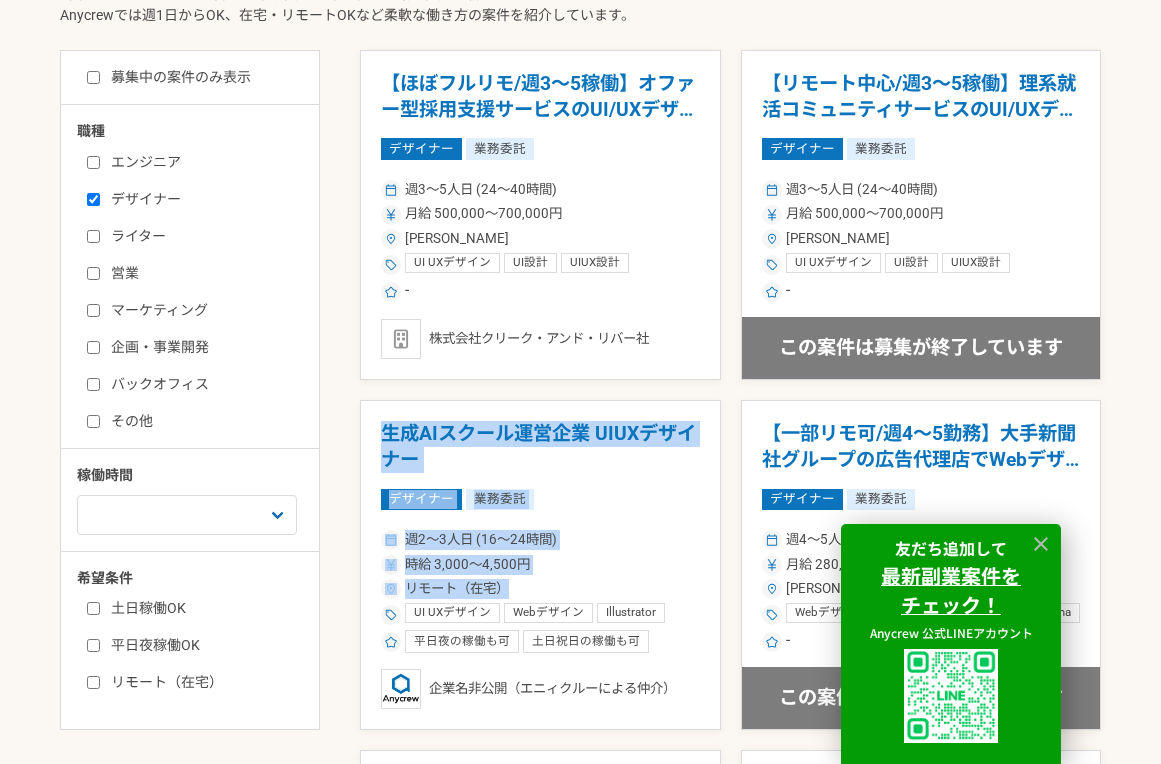 drag, startPoint x: 383, startPoint y: 403, endPoint x: 519, endPoint y: 598, distance: 237.74146 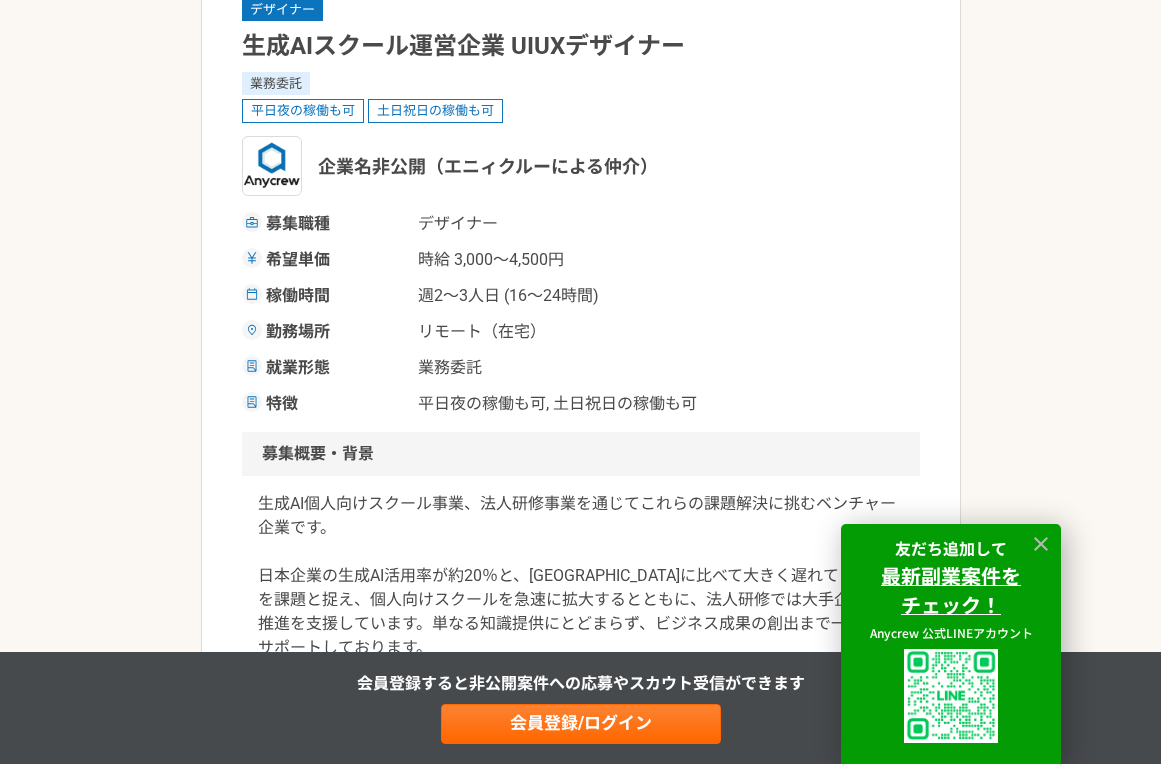 scroll, scrollTop: 301, scrollLeft: 0, axis: vertical 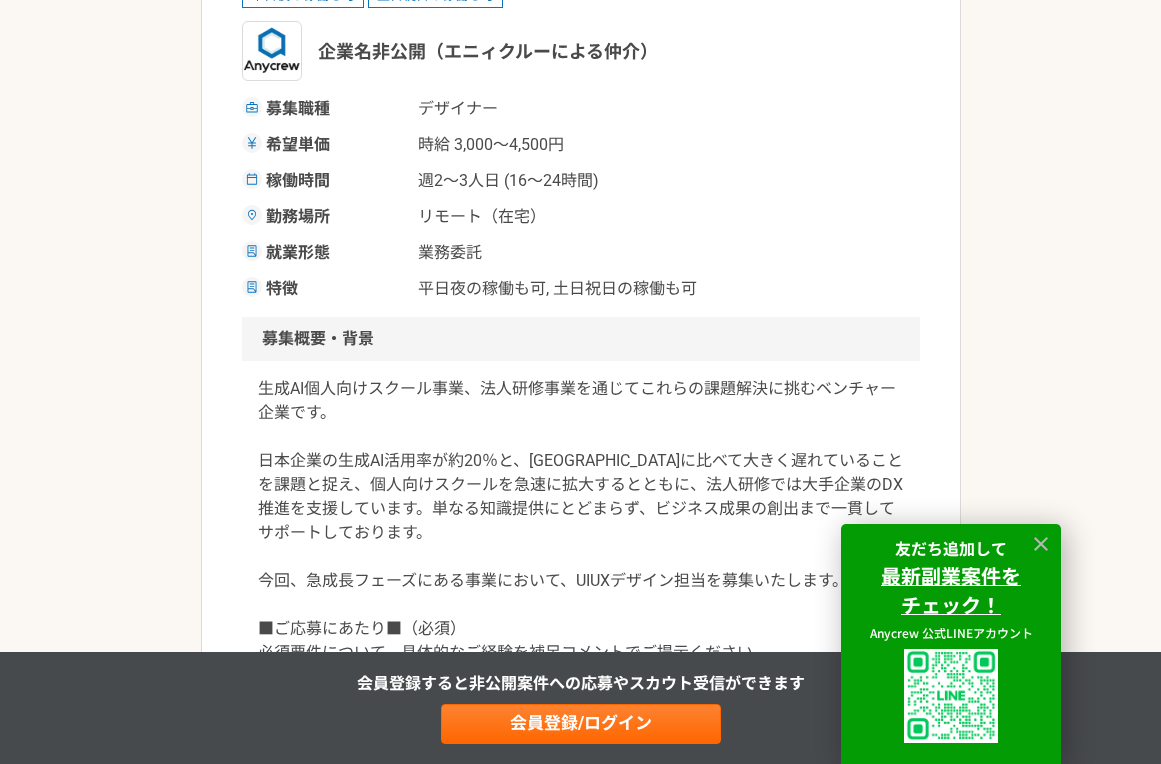 drag, startPoint x: 545, startPoint y: 512, endPoint x: 443, endPoint y: 383, distance: 164.45364 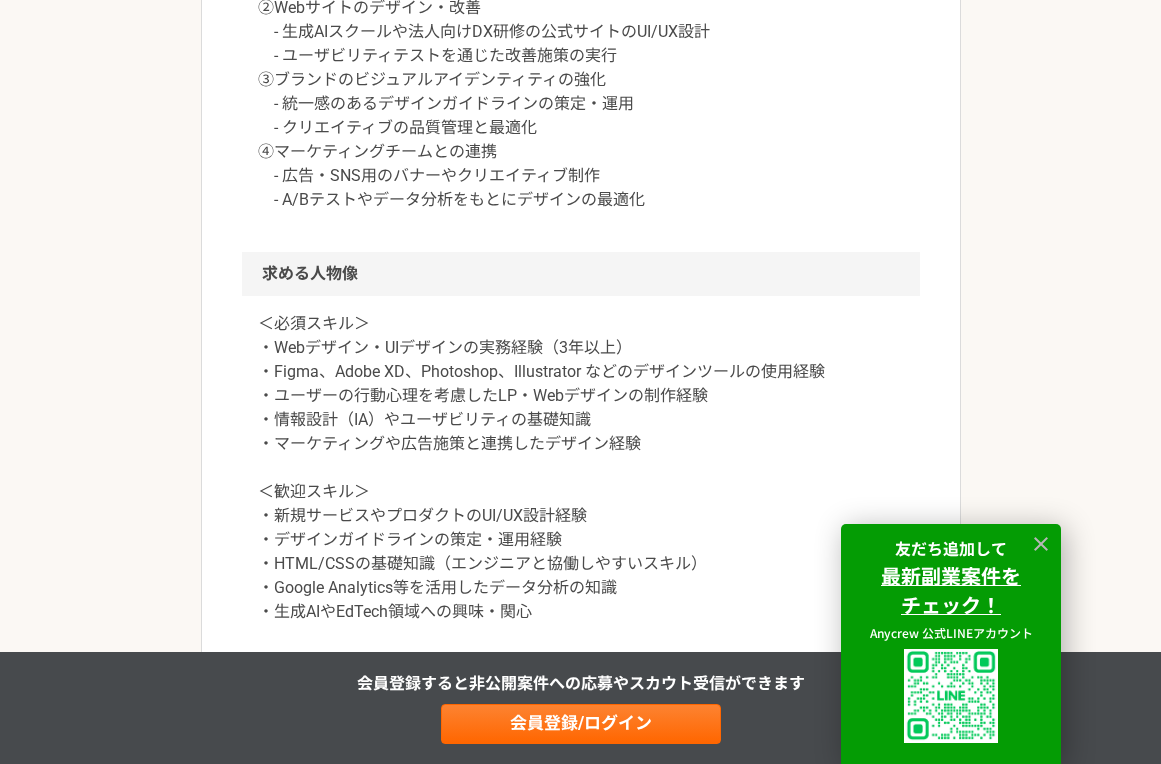 scroll, scrollTop: 1418, scrollLeft: 0, axis: vertical 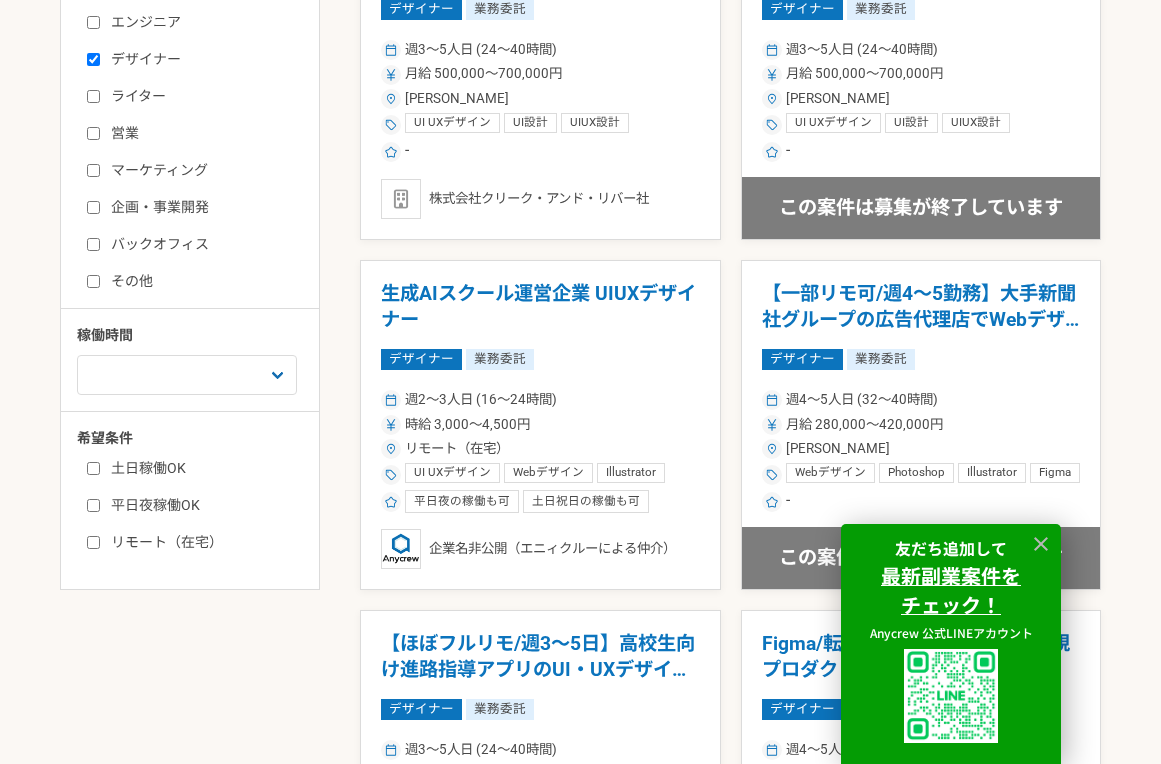 click on "リモート（在宅）" at bounding box center (202, 542) 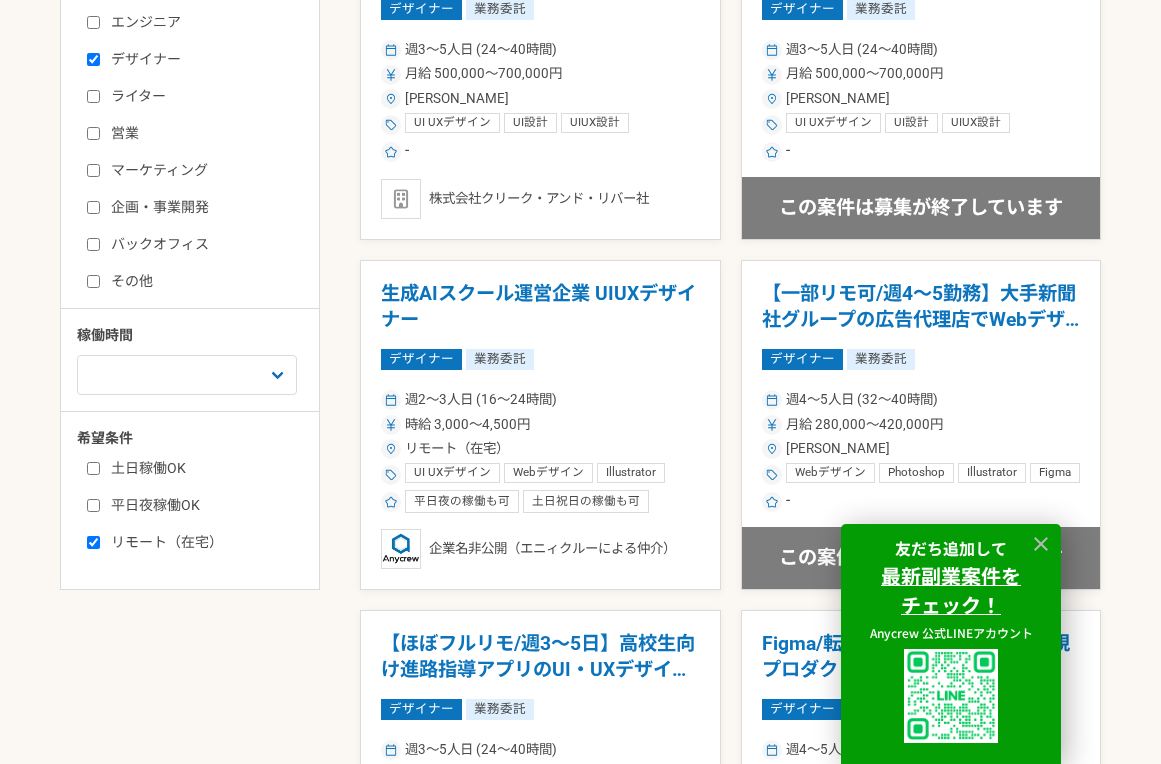checkbox on "true" 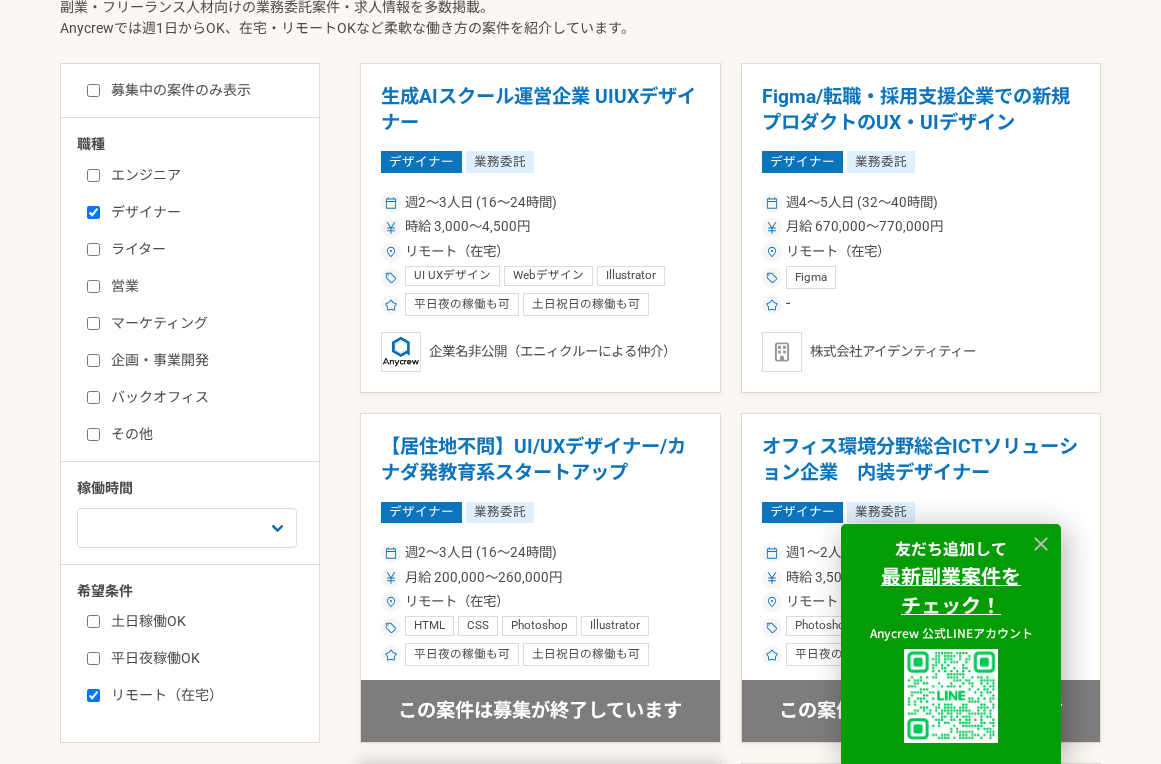 scroll, scrollTop: 486, scrollLeft: 0, axis: vertical 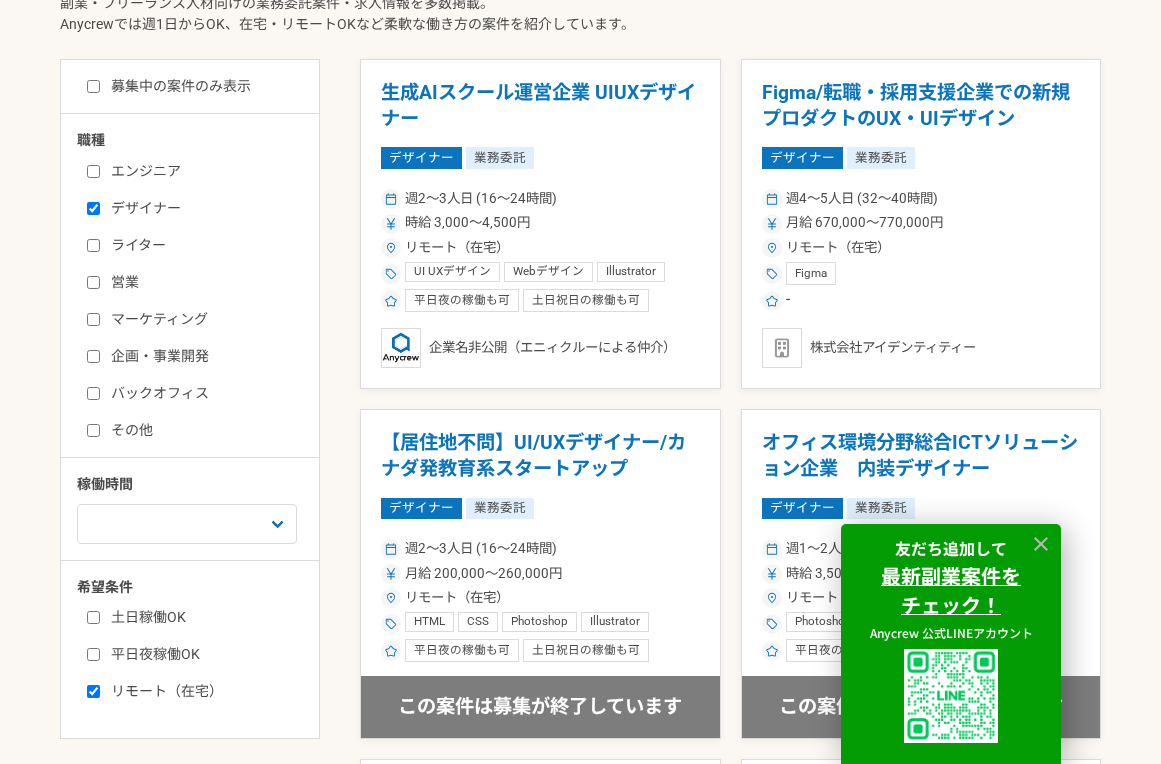 click on "平日夜稼働OK" at bounding box center [93, 654] 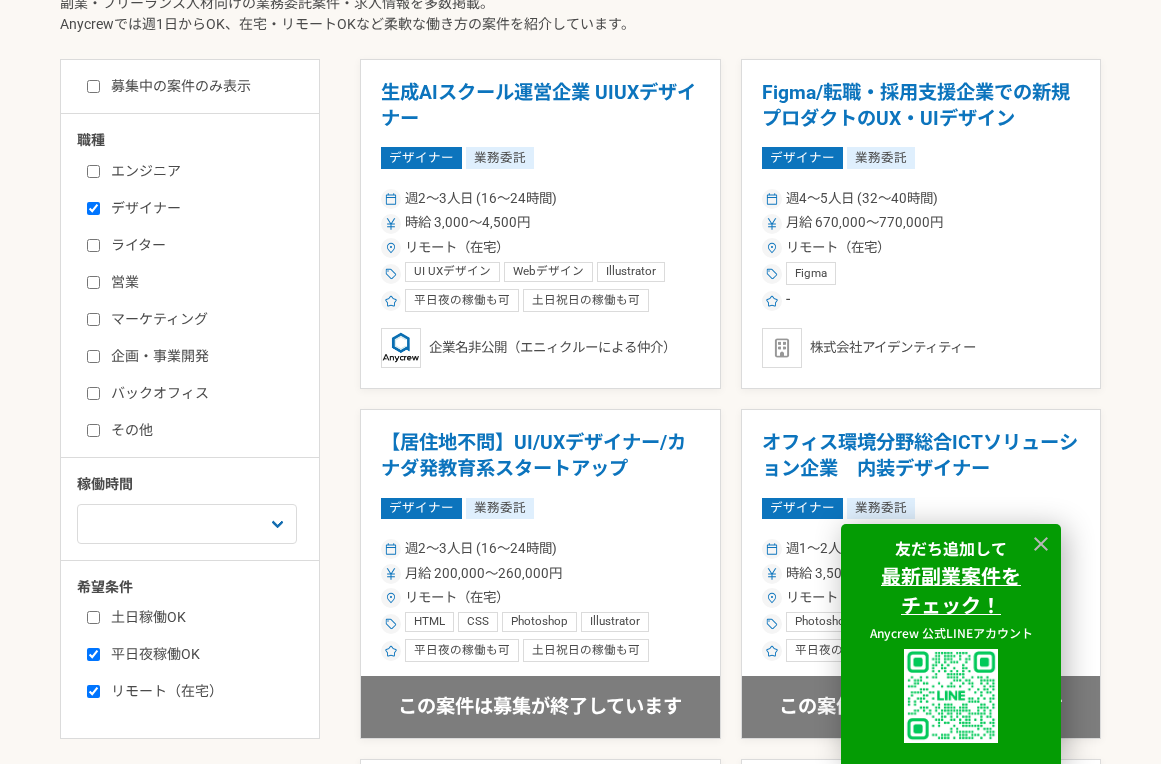 checkbox on "true" 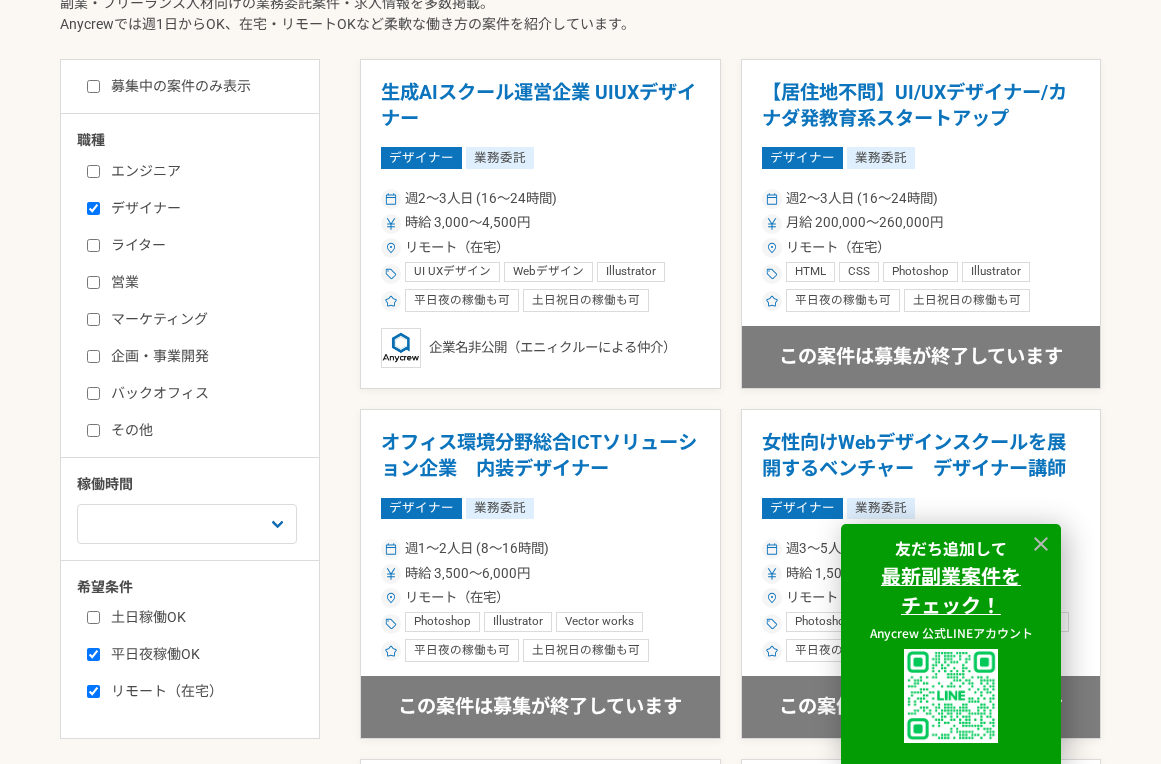 click on "土日稼働OK" at bounding box center [93, 617] 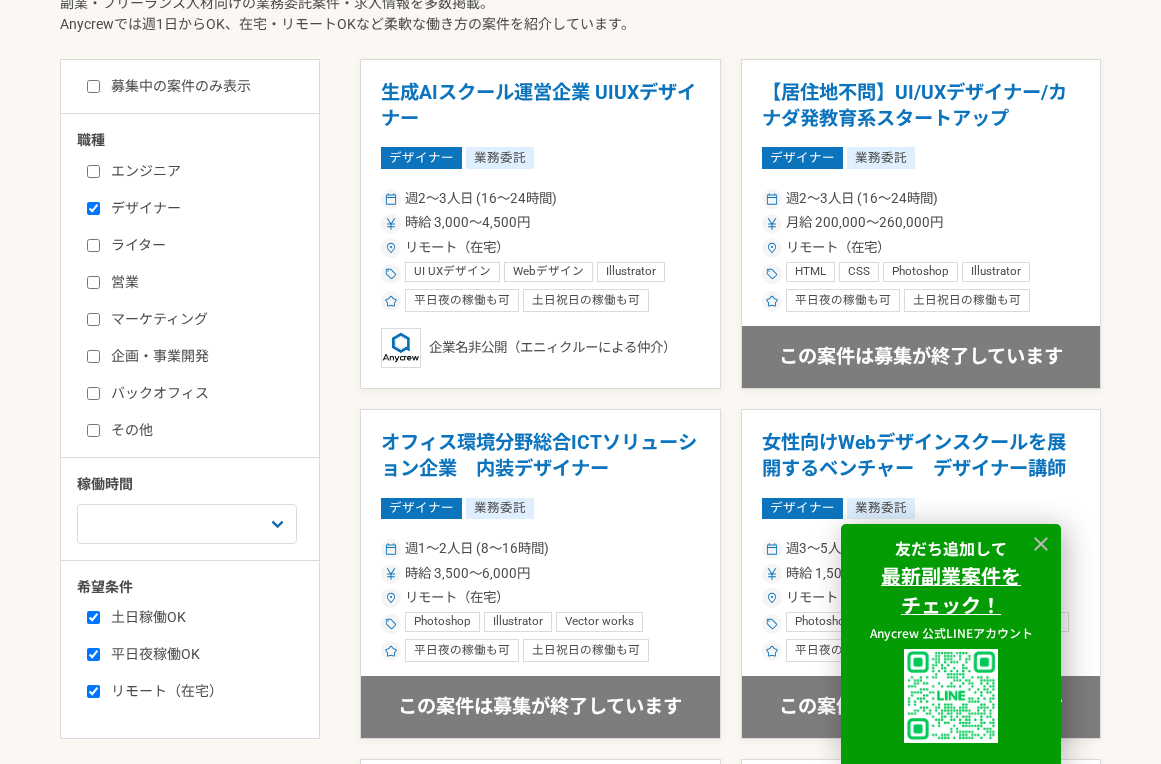 checkbox on "true" 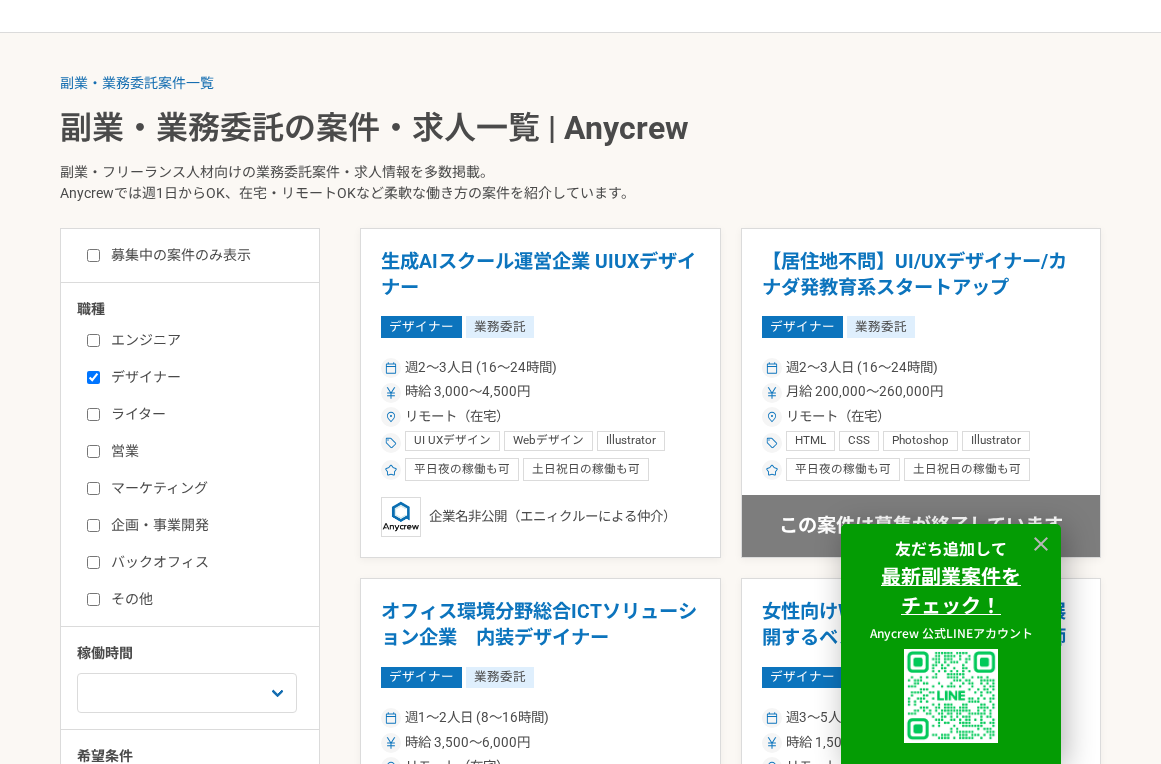 scroll, scrollTop: 439, scrollLeft: 0, axis: vertical 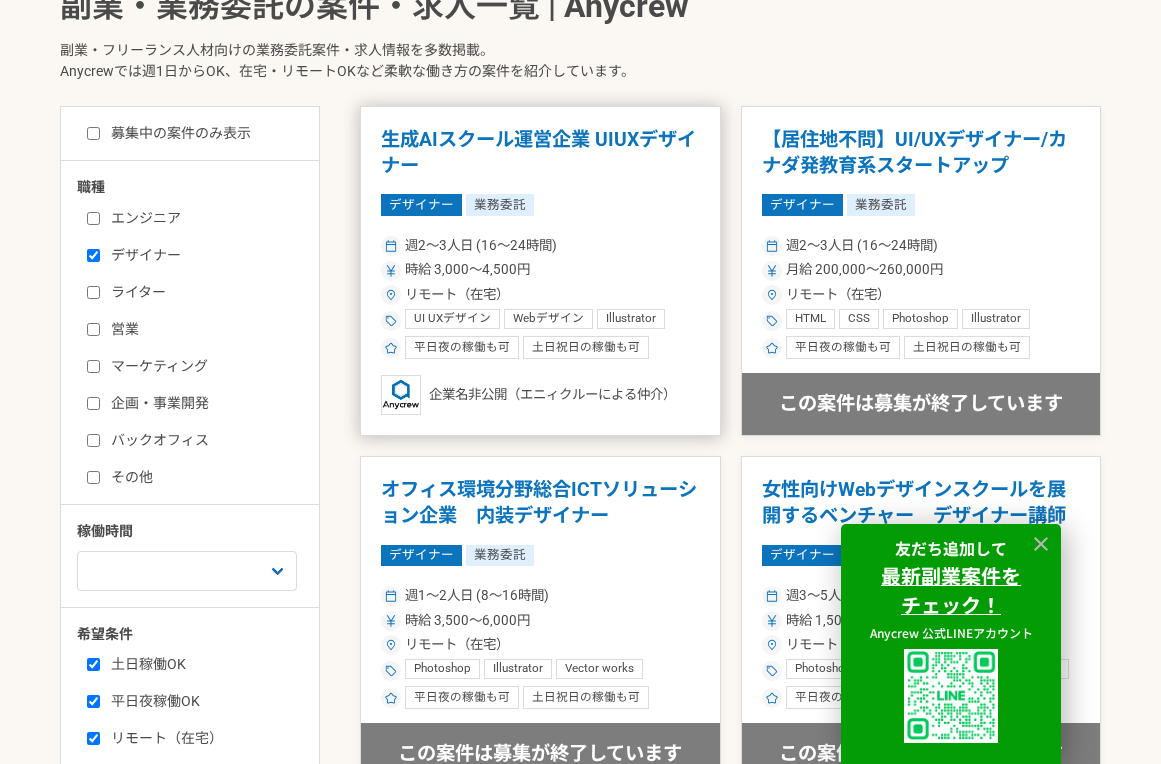 click on "時給 3,000〜4,500円" at bounding box center [540, 270] 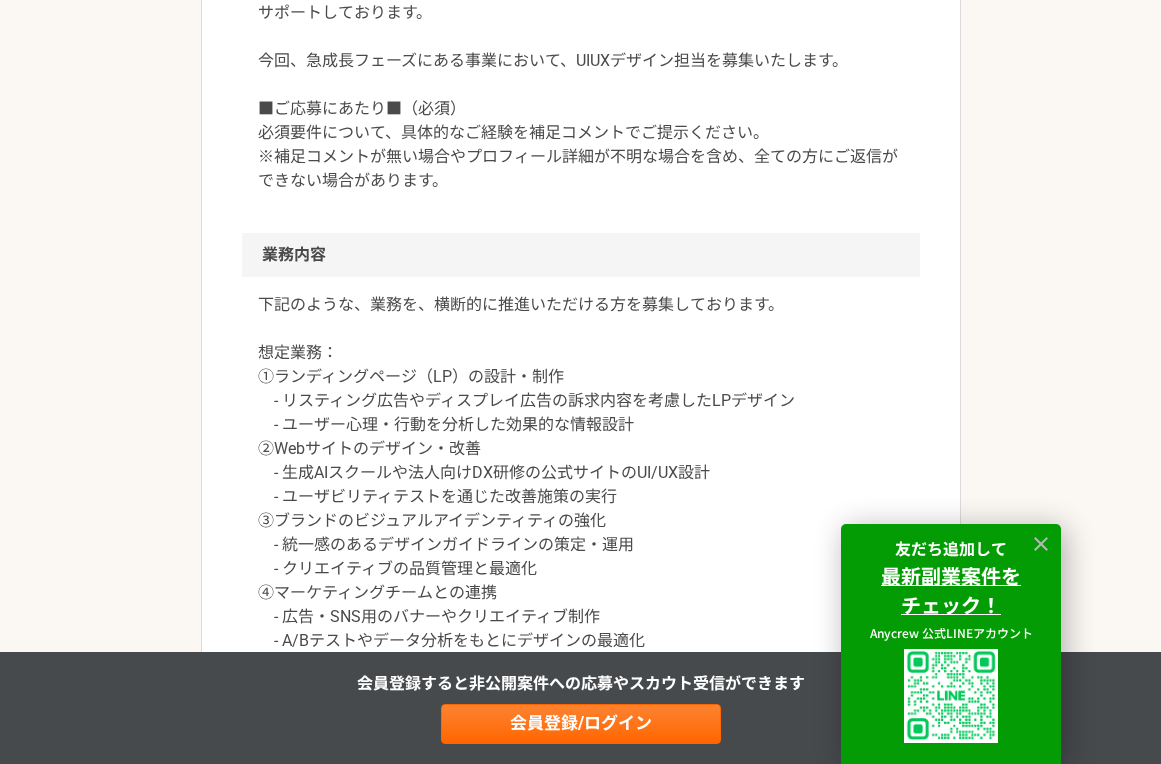 scroll, scrollTop: 828, scrollLeft: 0, axis: vertical 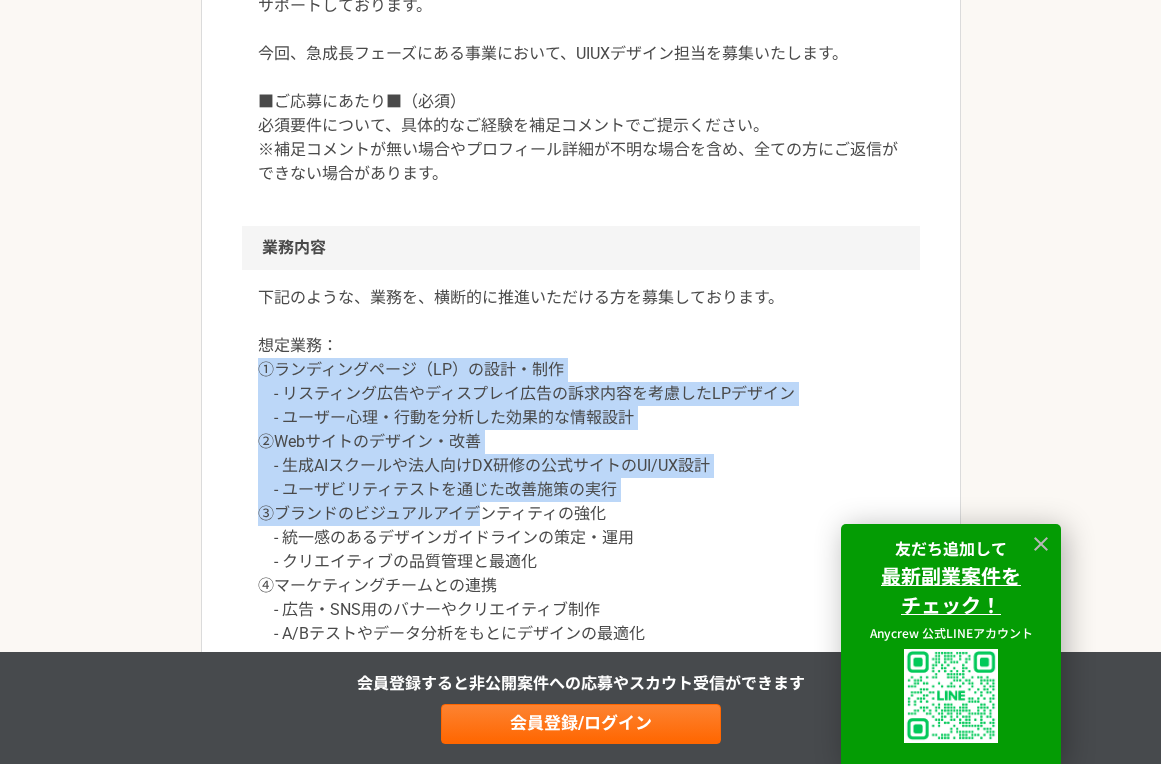 drag, startPoint x: 479, startPoint y: 513, endPoint x: 231, endPoint y: 365, distance: 288.80444 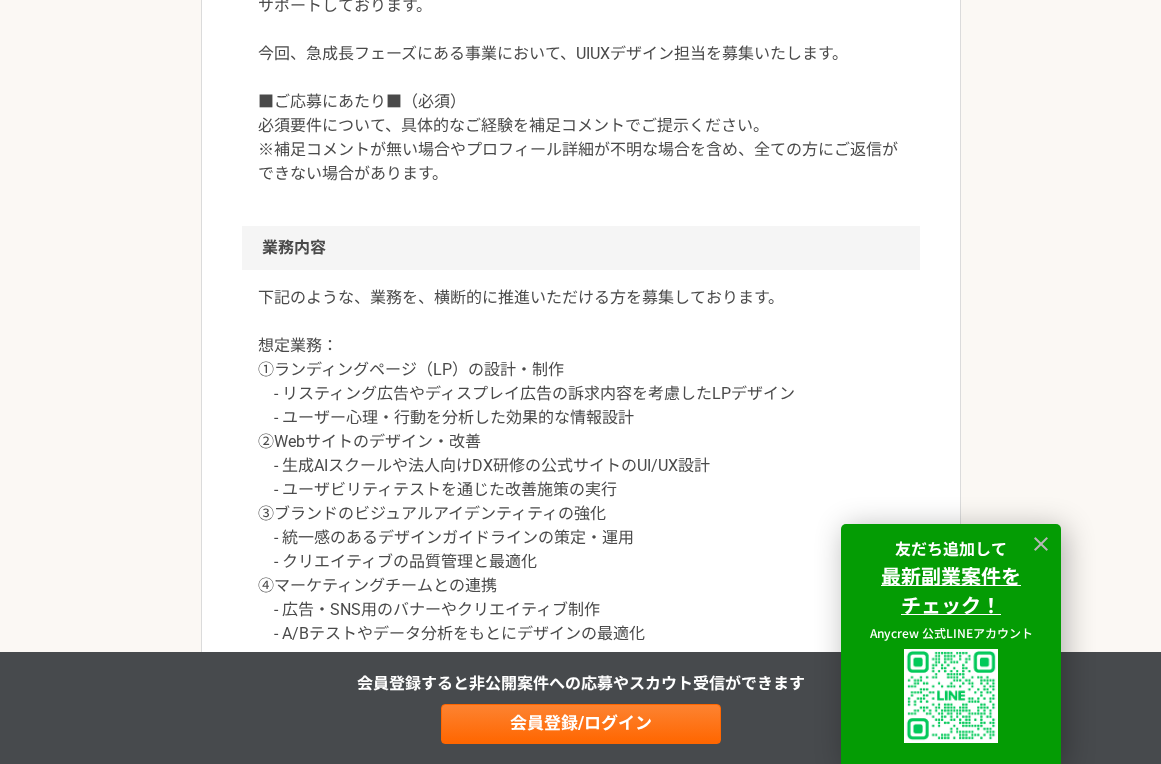 scroll, scrollTop: 970, scrollLeft: 0, axis: vertical 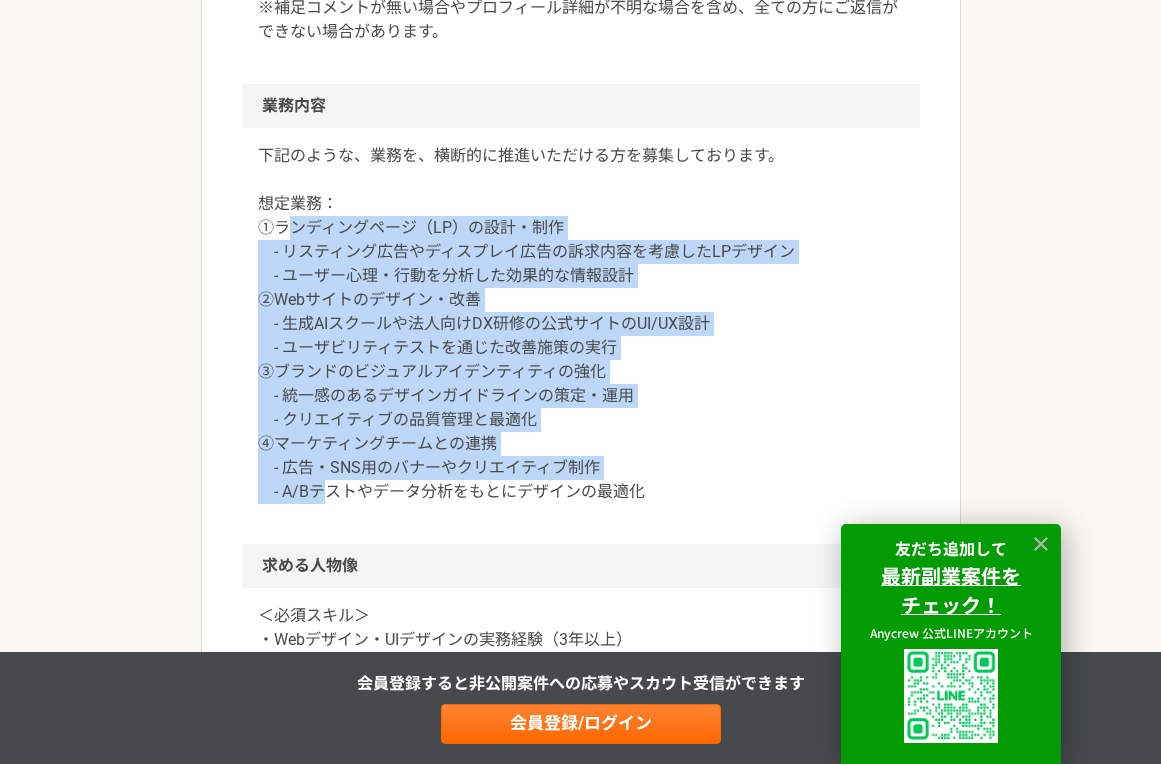 drag, startPoint x: 327, startPoint y: 503, endPoint x: 285, endPoint y: 237, distance: 269.29538 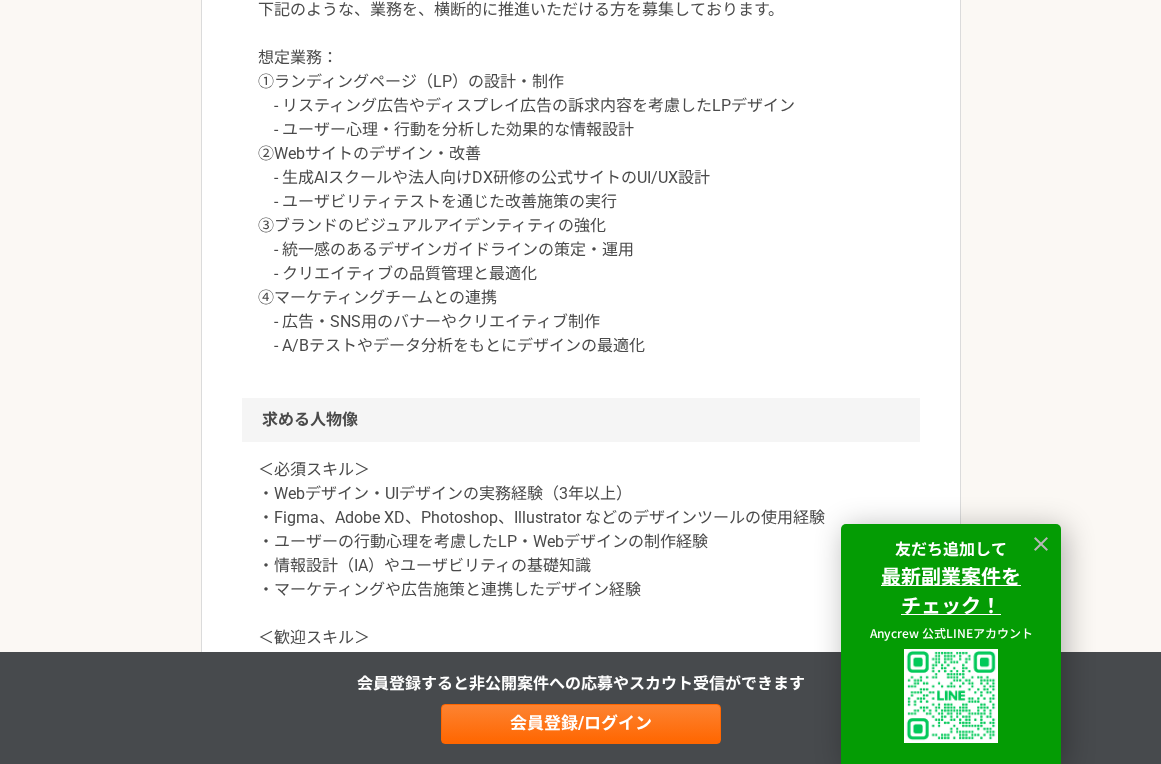 scroll, scrollTop: 1327, scrollLeft: 0, axis: vertical 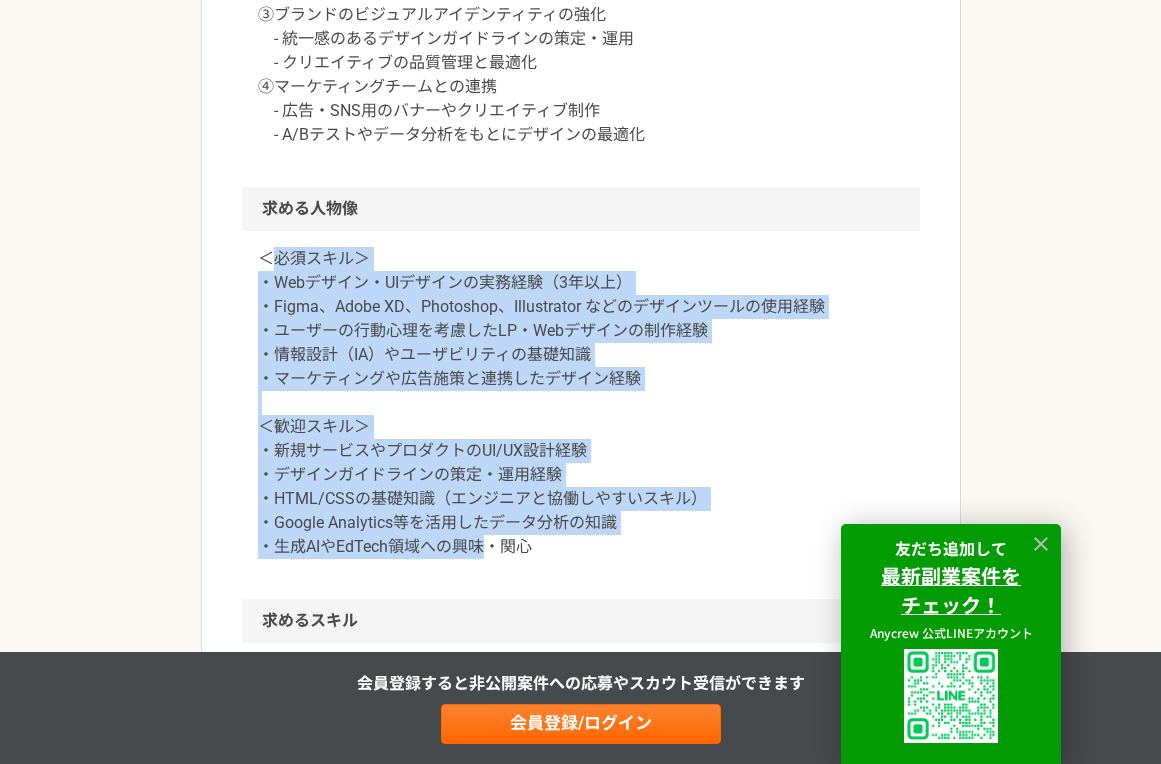 drag, startPoint x: 276, startPoint y: 252, endPoint x: 490, endPoint y: 554, distance: 370.1351 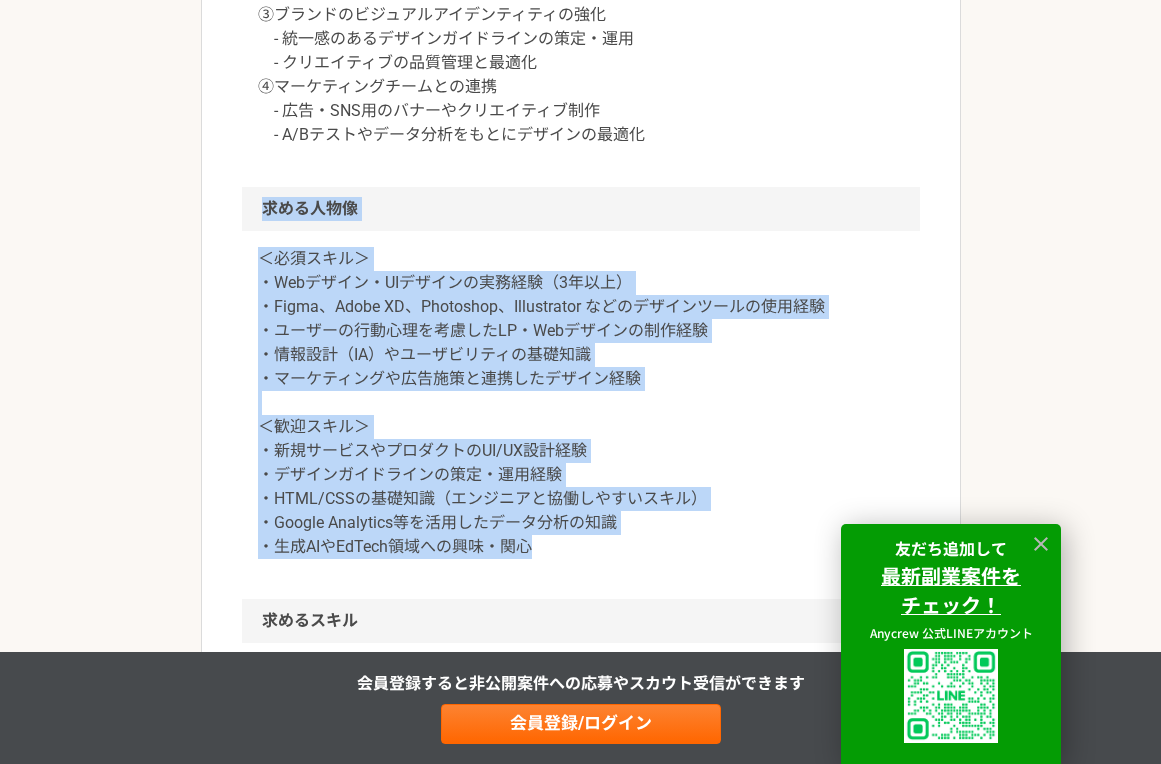drag, startPoint x: 534, startPoint y: 554, endPoint x: 247, endPoint y: 164, distance: 484.22 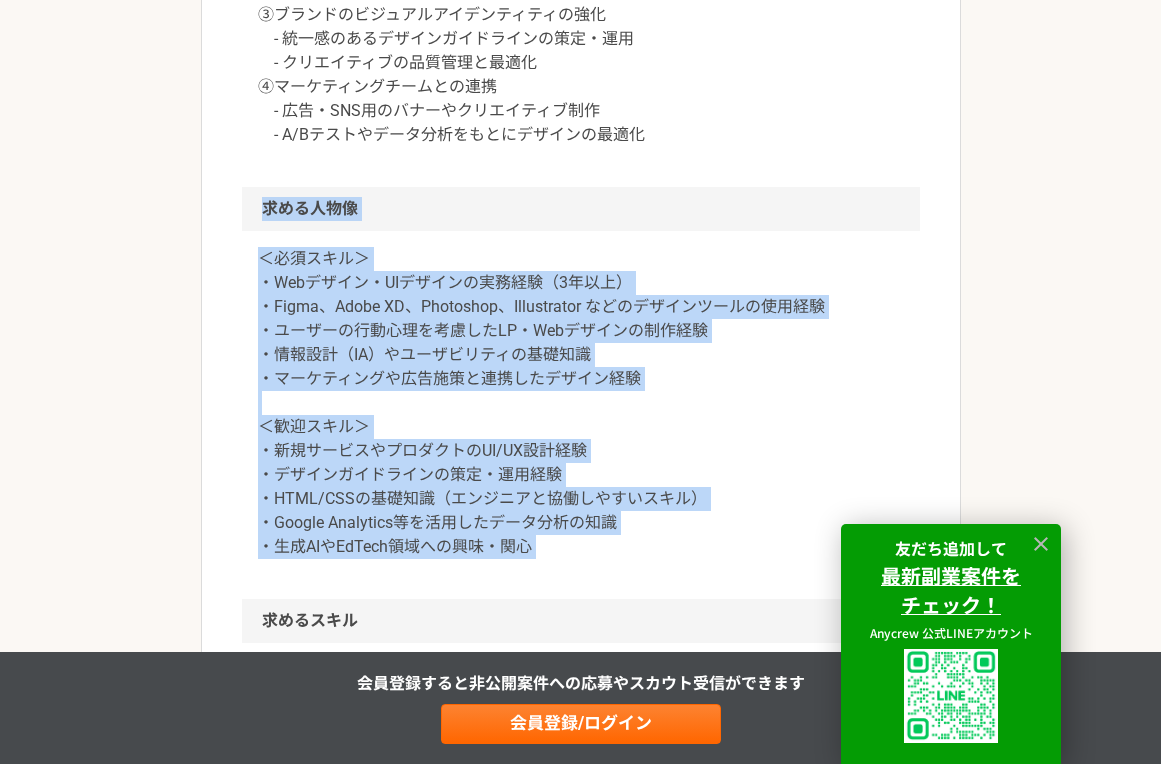drag, startPoint x: 461, startPoint y: 578, endPoint x: 261, endPoint y: 193, distance: 433.84906 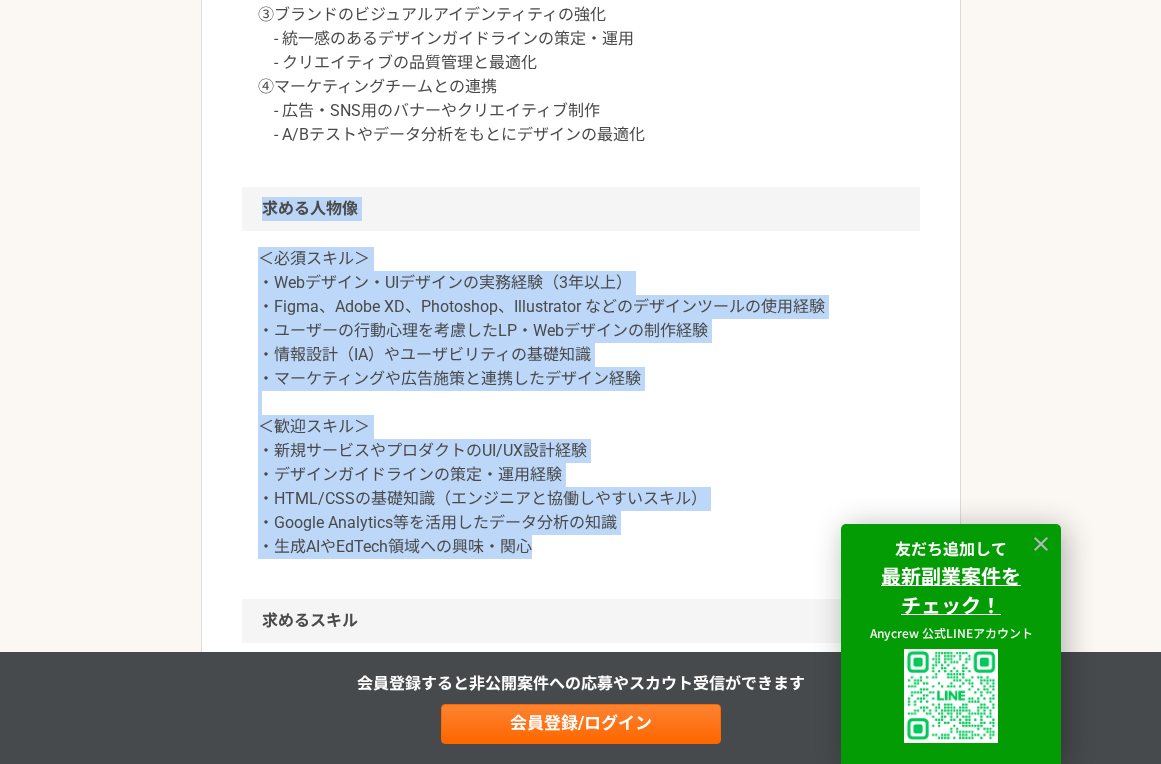 drag, startPoint x: 256, startPoint y: 201, endPoint x: 499, endPoint y: 560, distance: 433.50894 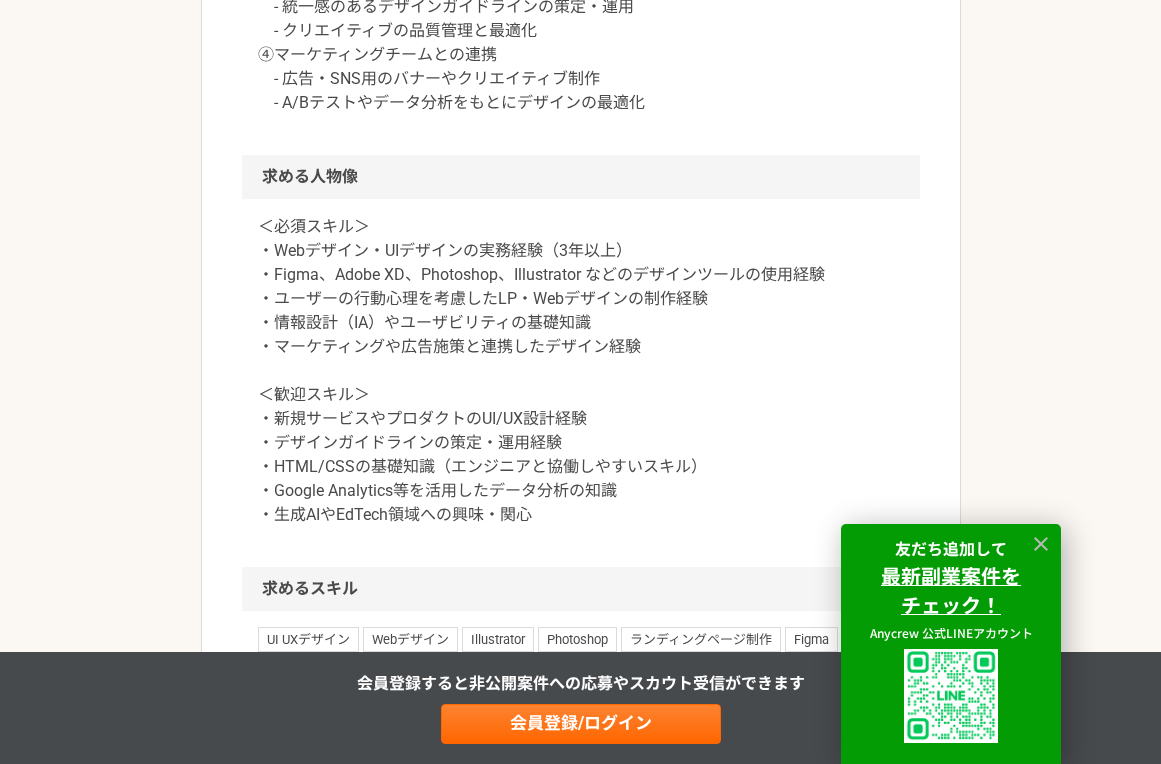 scroll, scrollTop: 1365, scrollLeft: 0, axis: vertical 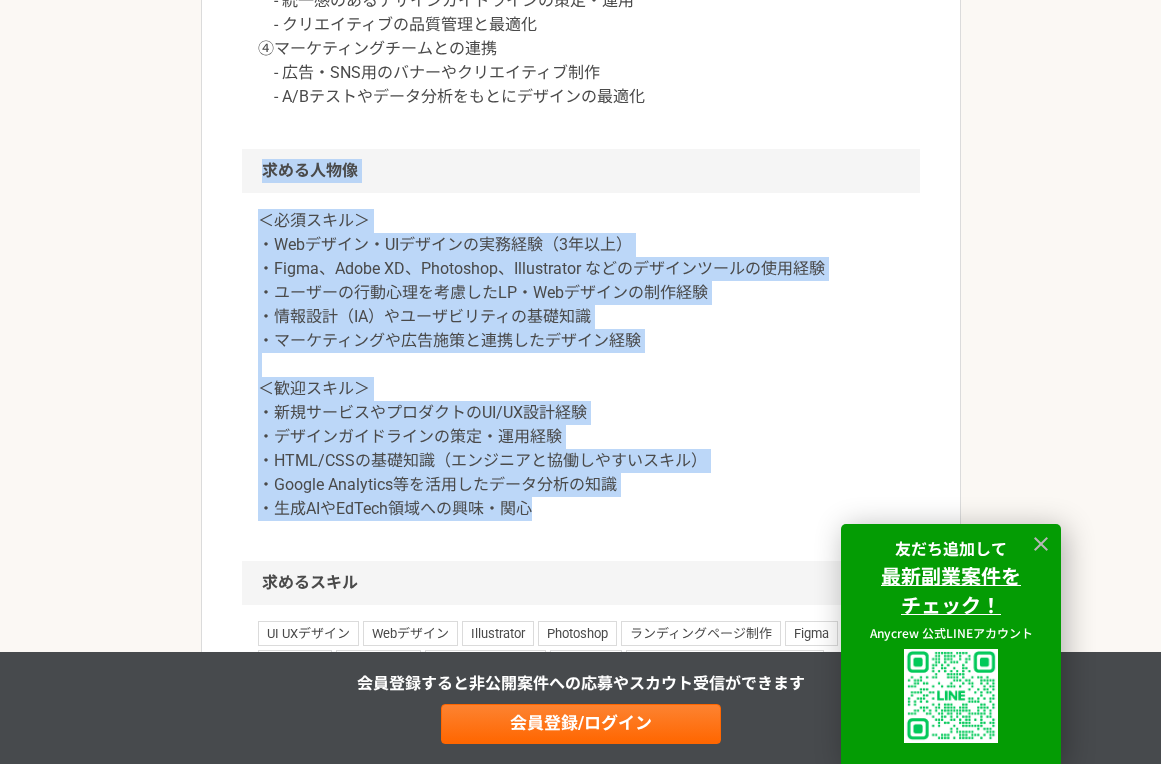 drag, startPoint x: 537, startPoint y: 517, endPoint x: 215, endPoint y: 158, distance: 482.24994 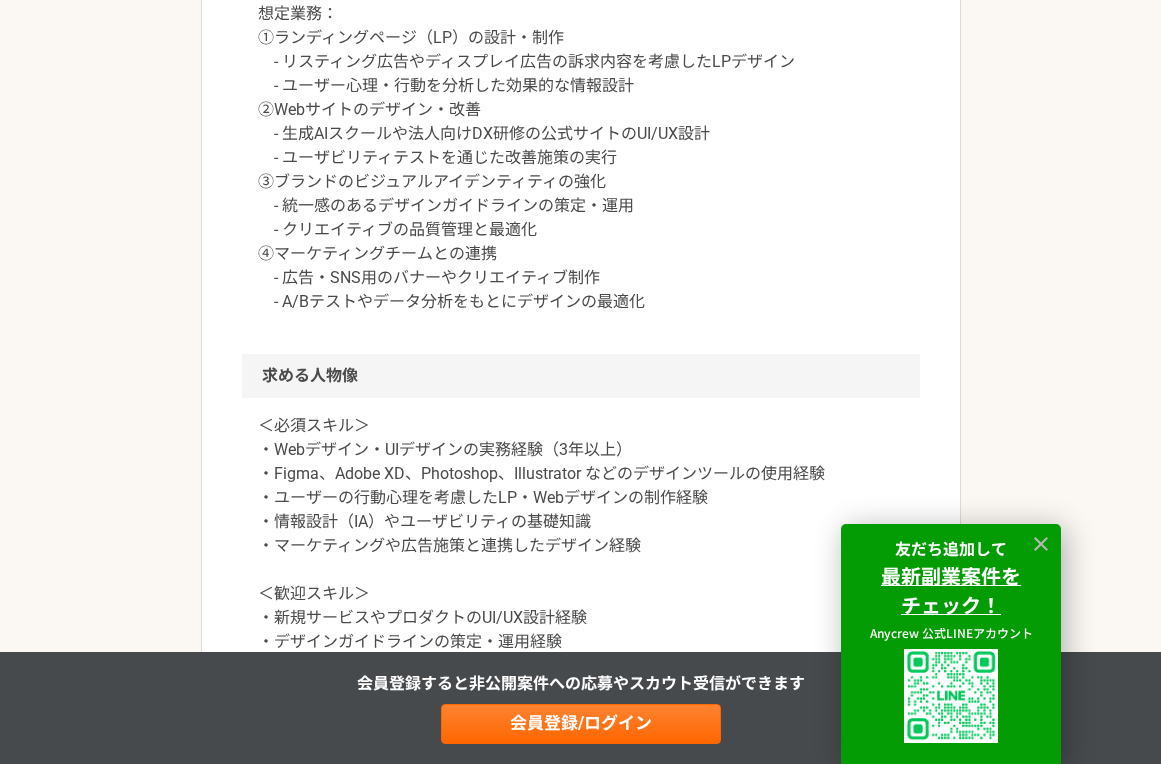 scroll, scrollTop: 1006, scrollLeft: 0, axis: vertical 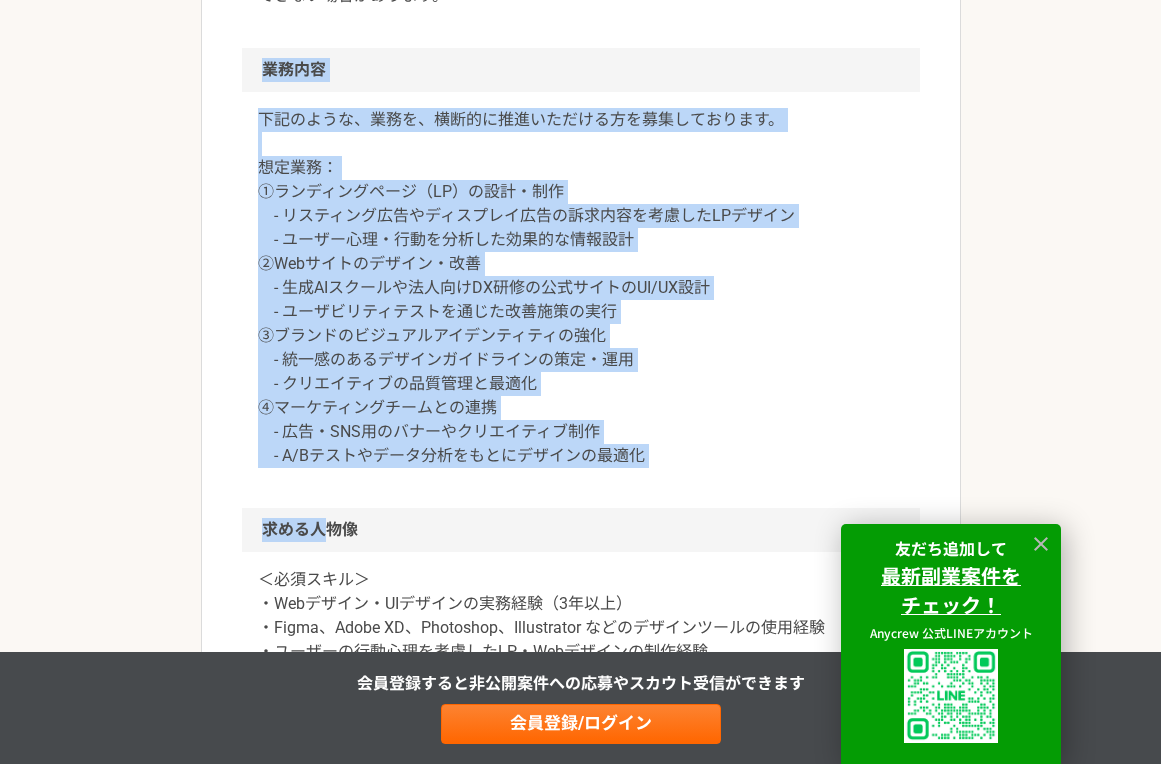 drag, startPoint x: 265, startPoint y: 61, endPoint x: 325, endPoint y: 536, distance: 478.77448 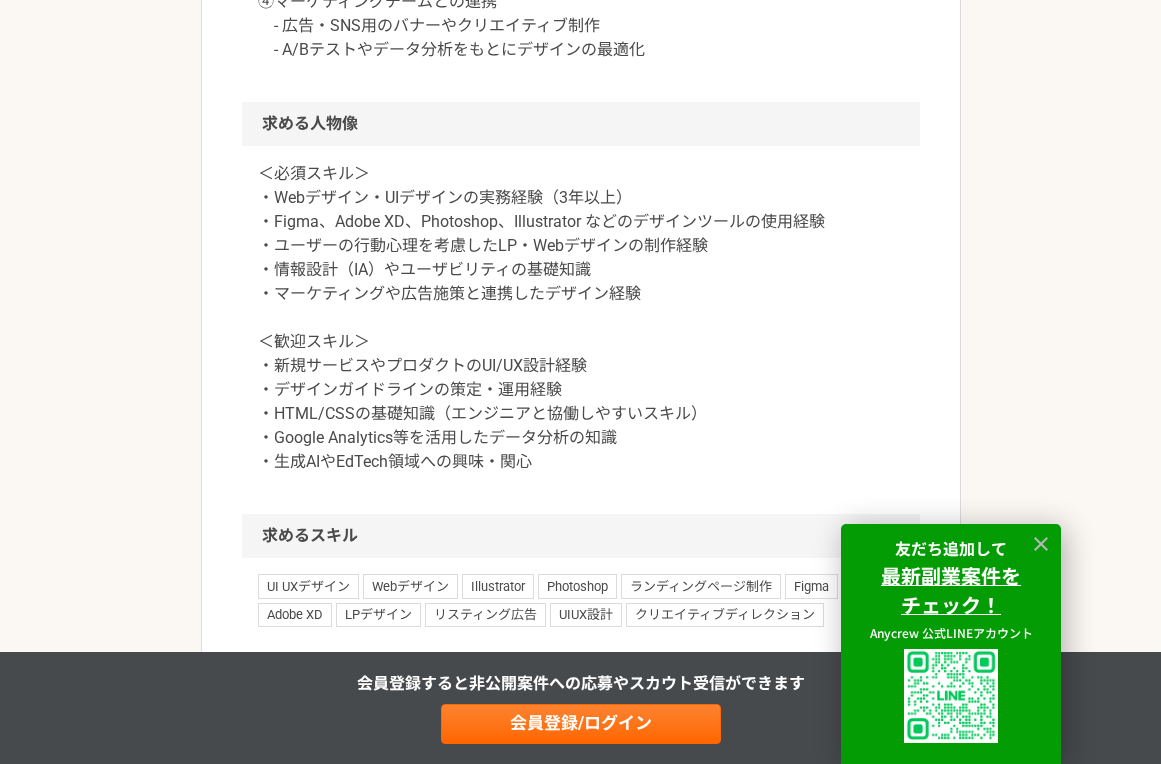 scroll, scrollTop: 1425, scrollLeft: 0, axis: vertical 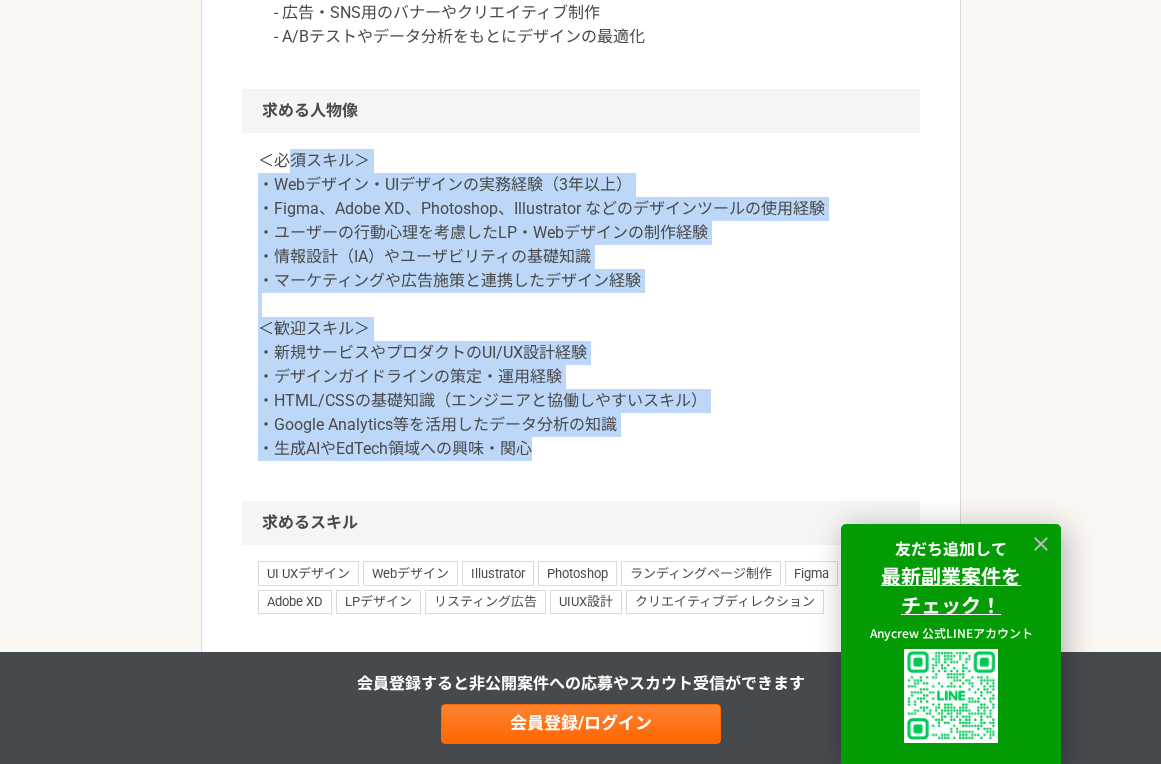 drag, startPoint x: 318, startPoint y: 466, endPoint x: 287, endPoint y: 155, distance: 312.5412 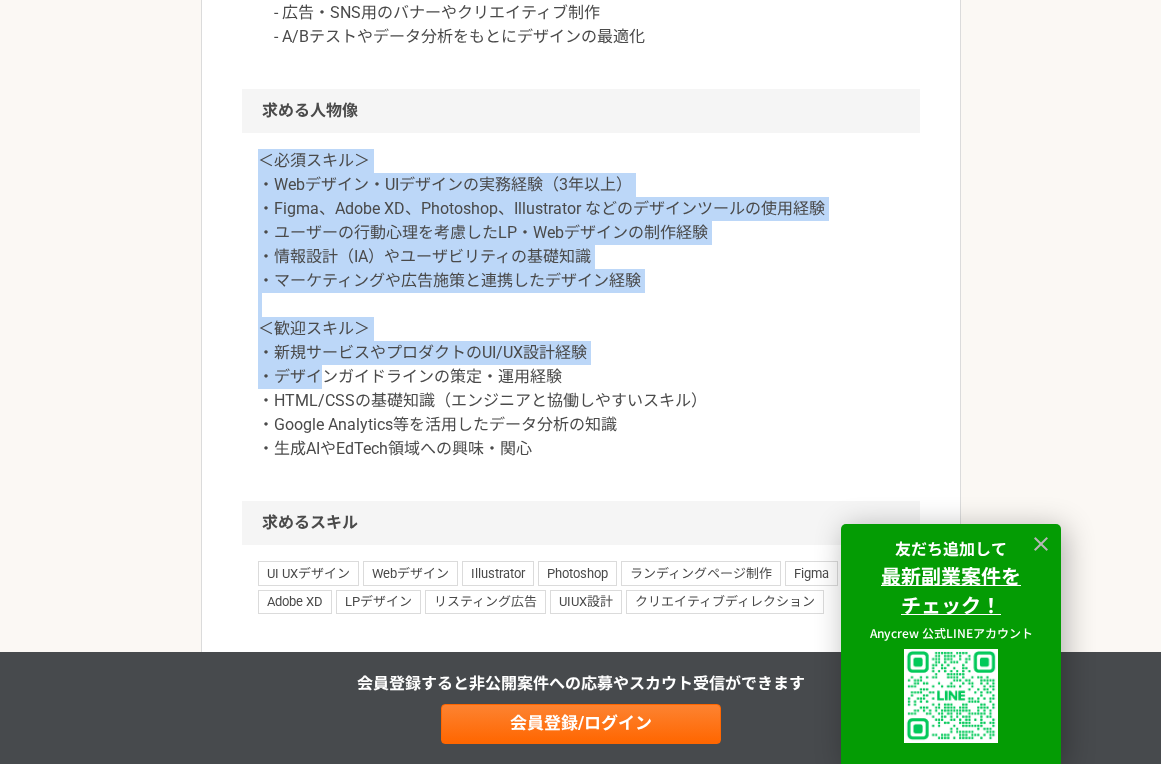 drag, startPoint x: 270, startPoint y: 139, endPoint x: 326, endPoint y: 383, distance: 250.34377 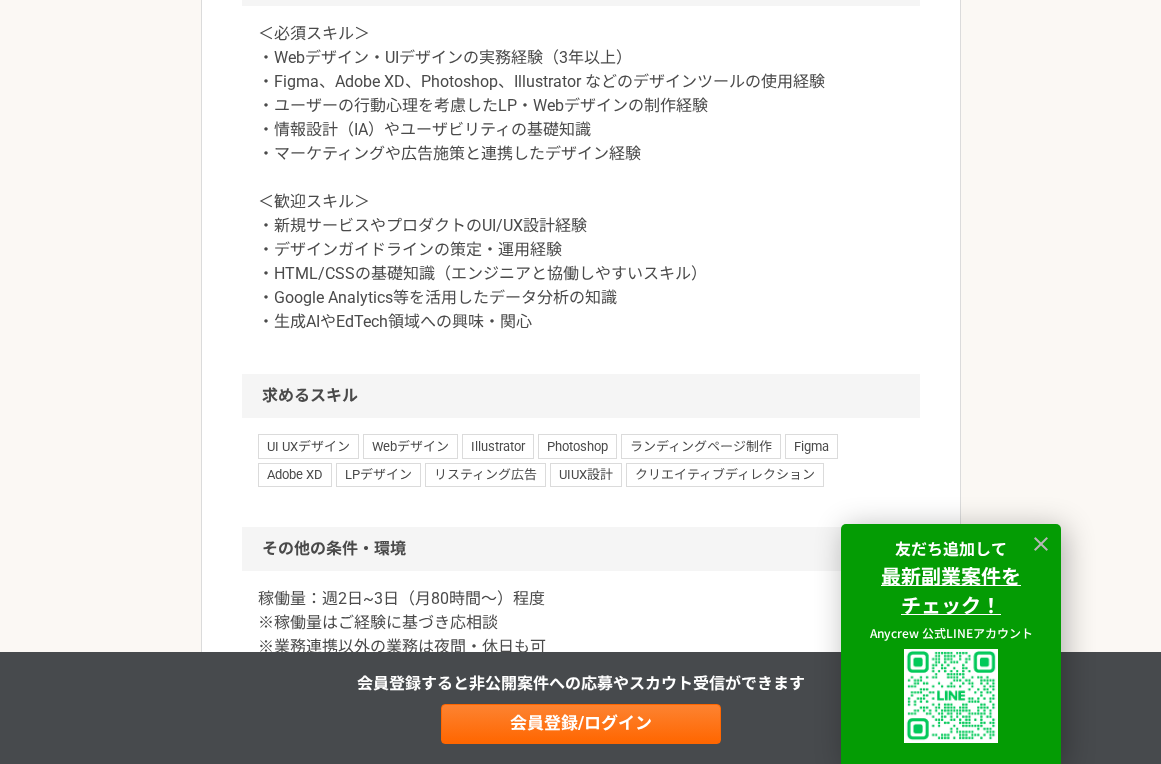 scroll, scrollTop: 1919, scrollLeft: 0, axis: vertical 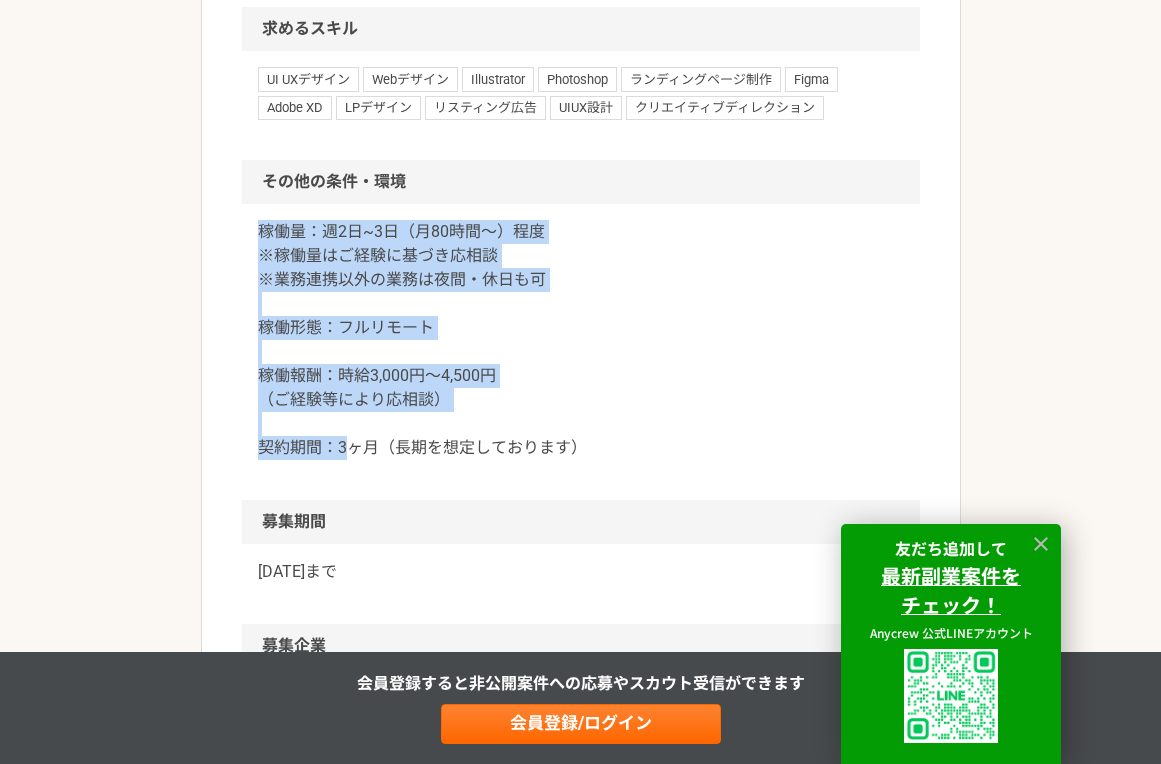drag, startPoint x: 266, startPoint y: 216, endPoint x: 356, endPoint y: 457, distance: 257.25668 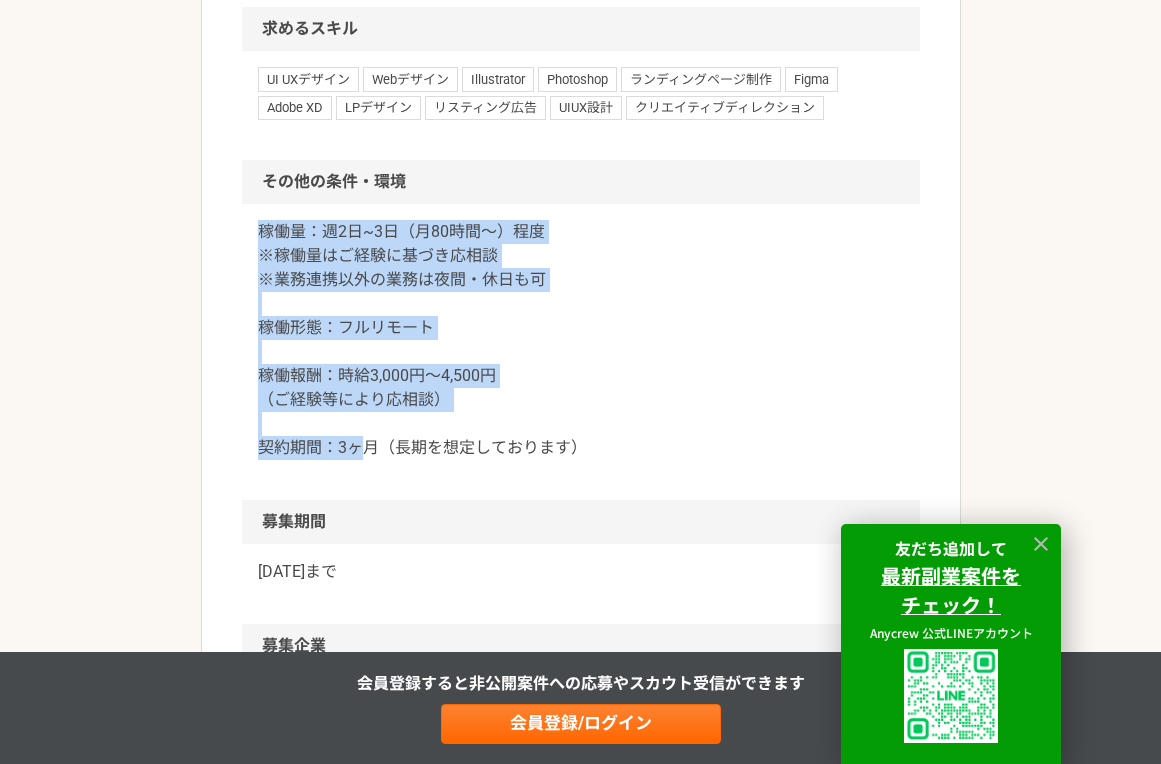 click on "稼働量：週2日~3日（月80時間〜）程度
※稼働量はご経験に基づき応相談
※業務連携以外の業務は夜間・休日も可
稼働形態：フルリモート
稼働報酬：時給3,000円〜4,500円
（ご経験等により応相談）
契約期間：3ヶ月（長期を想定しております）" at bounding box center [581, 340] 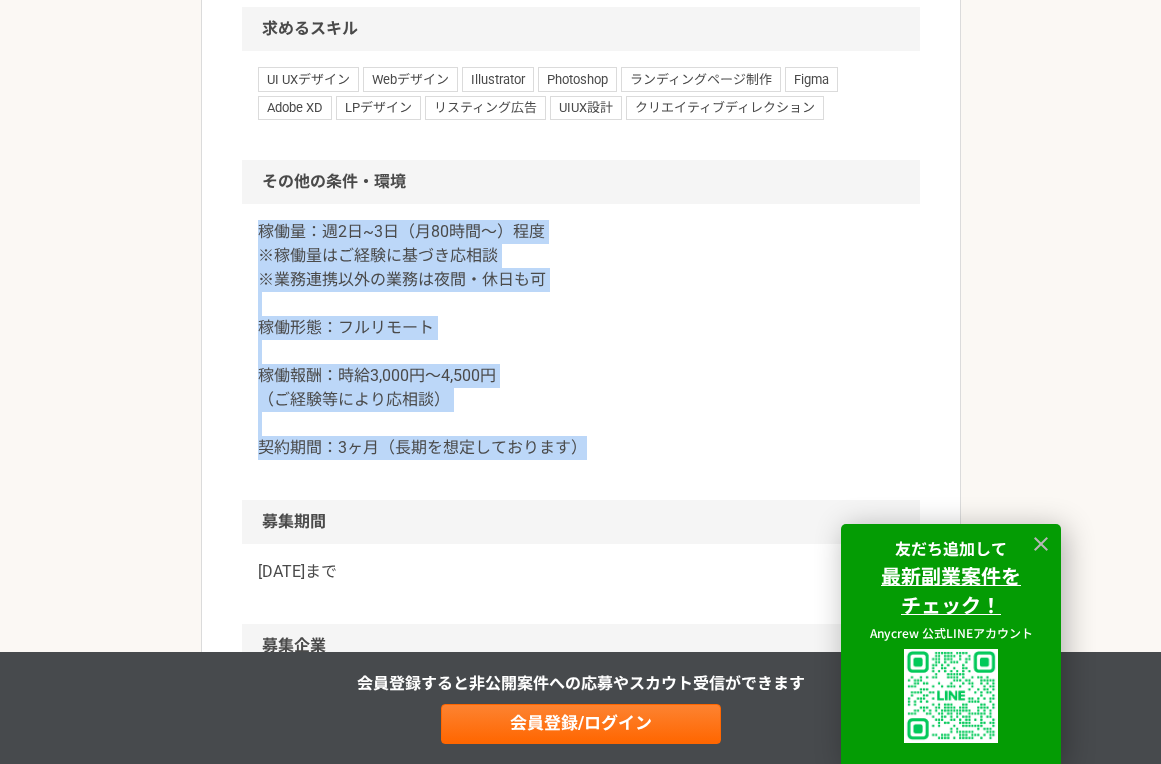 drag, startPoint x: 368, startPoint y: 490, endPoint x: 255, endPoint y: 228, distance: 285.32962 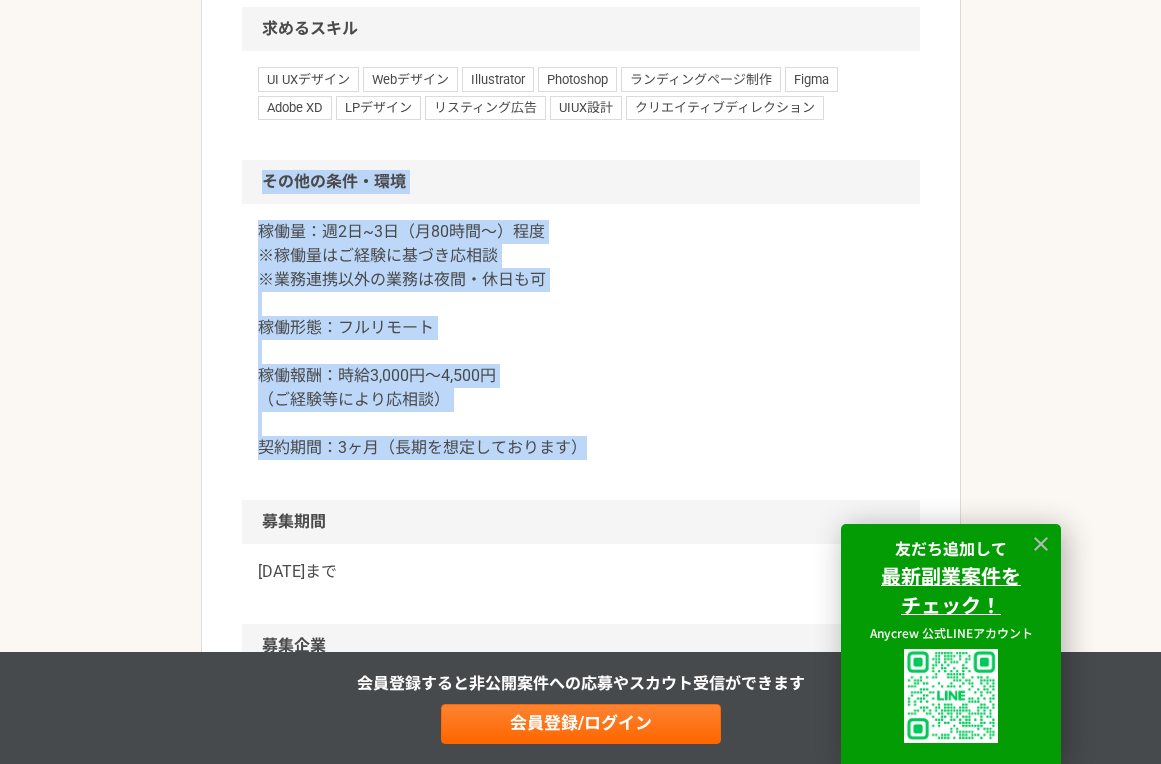 drag, startPoint x: 264, startPoint y: 191, endPoint x: 357, endPoint y: 485, distance: 308.35855 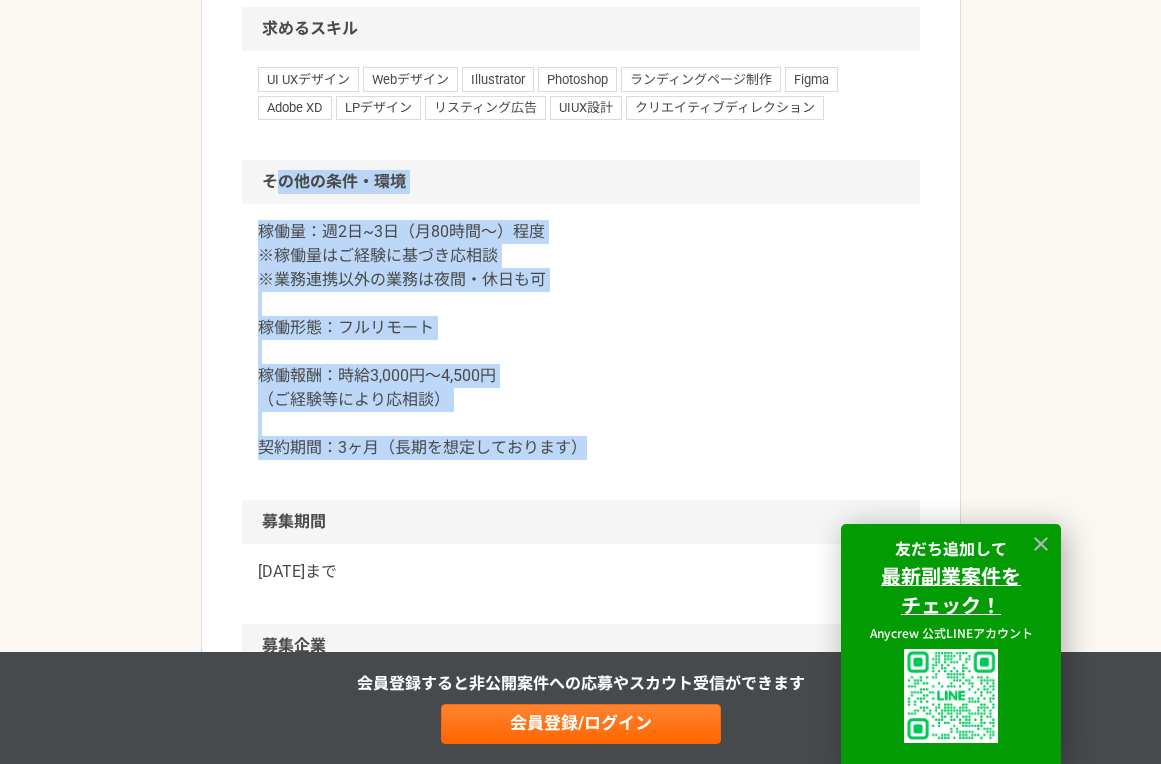drag, startPoint x: 352, startPoint y: 473, endPoint x: 279, endPoint y: 176, distance: 305.8398 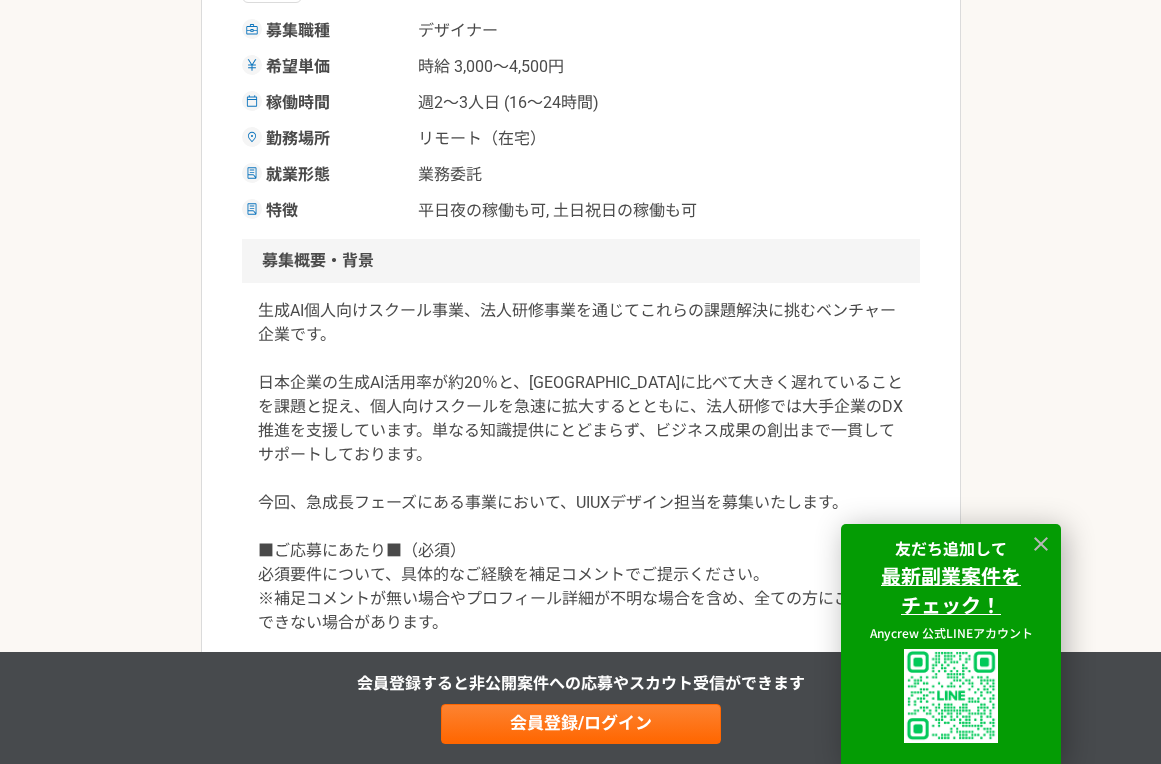 scroll, scrollTop: 384, scrollLeft: 0, axis: vertical 